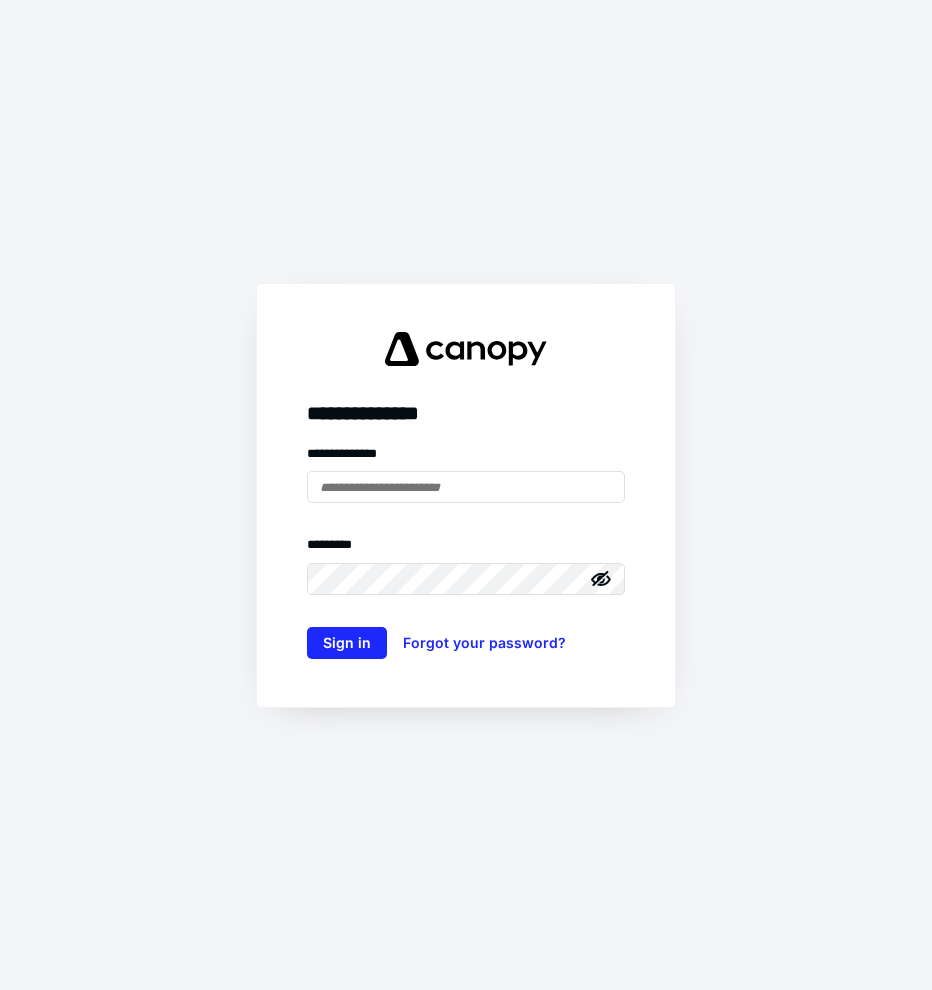 scroll, scrollTop: 0, scrollLeft: 0, axis: both 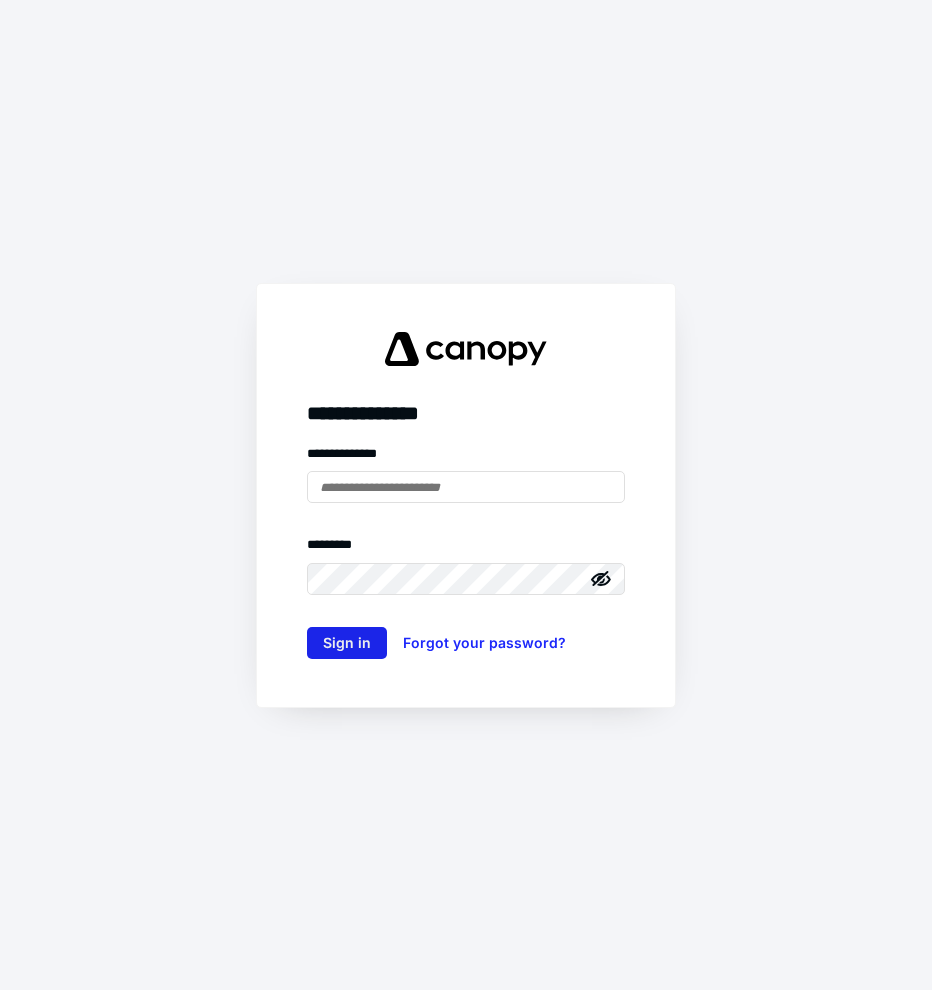 type on "**********" 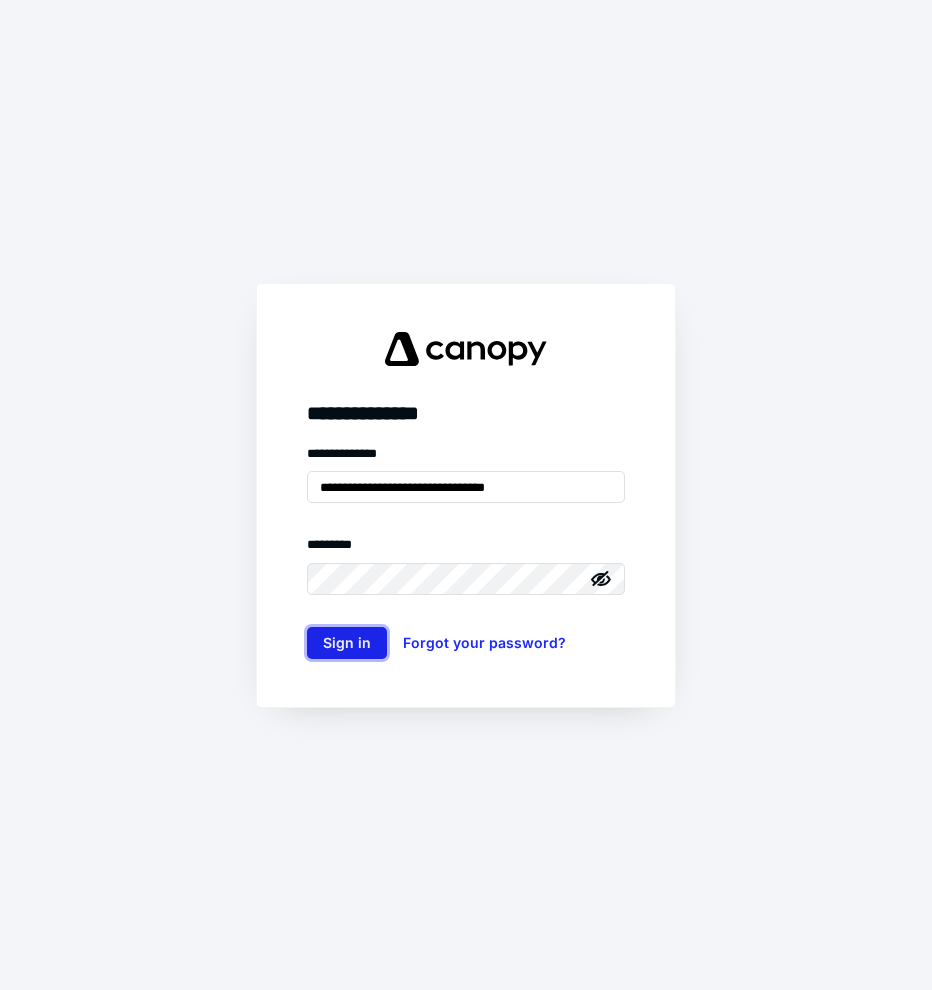 click on "Sign in" at bounding box center (347, 643) 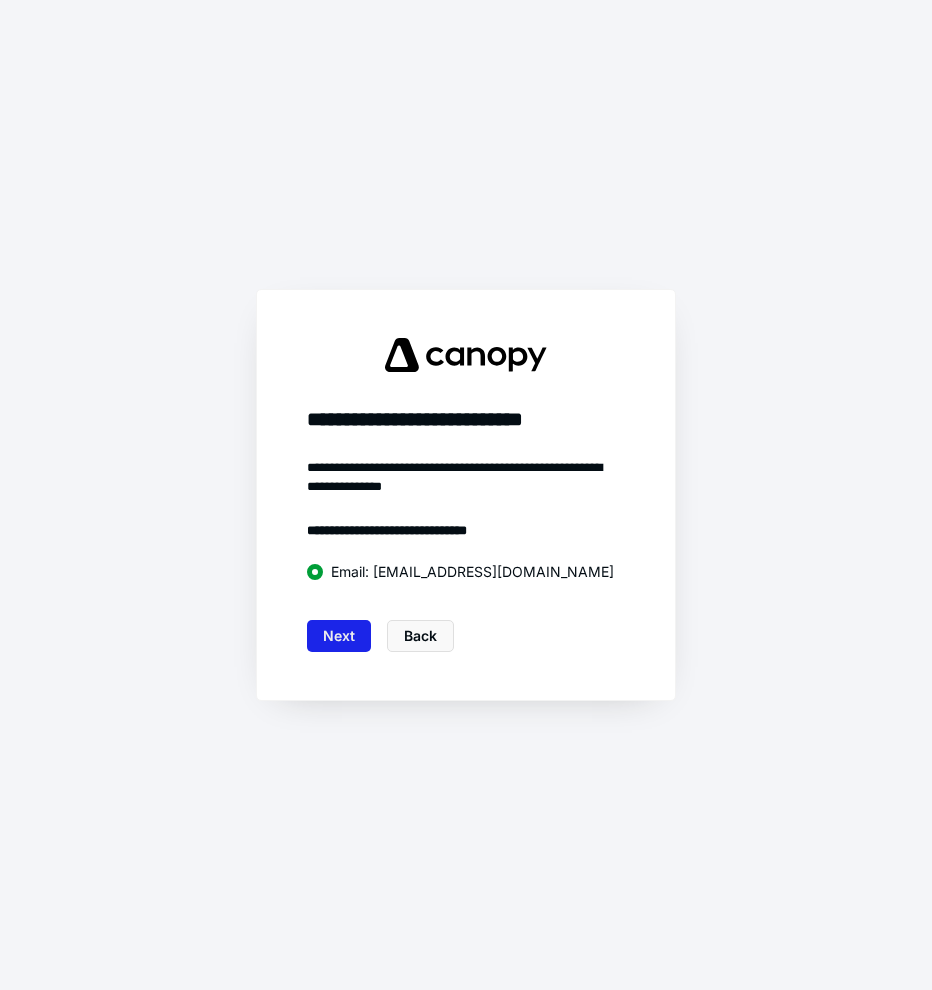 click on "Next" at bounding box center [339, 636] 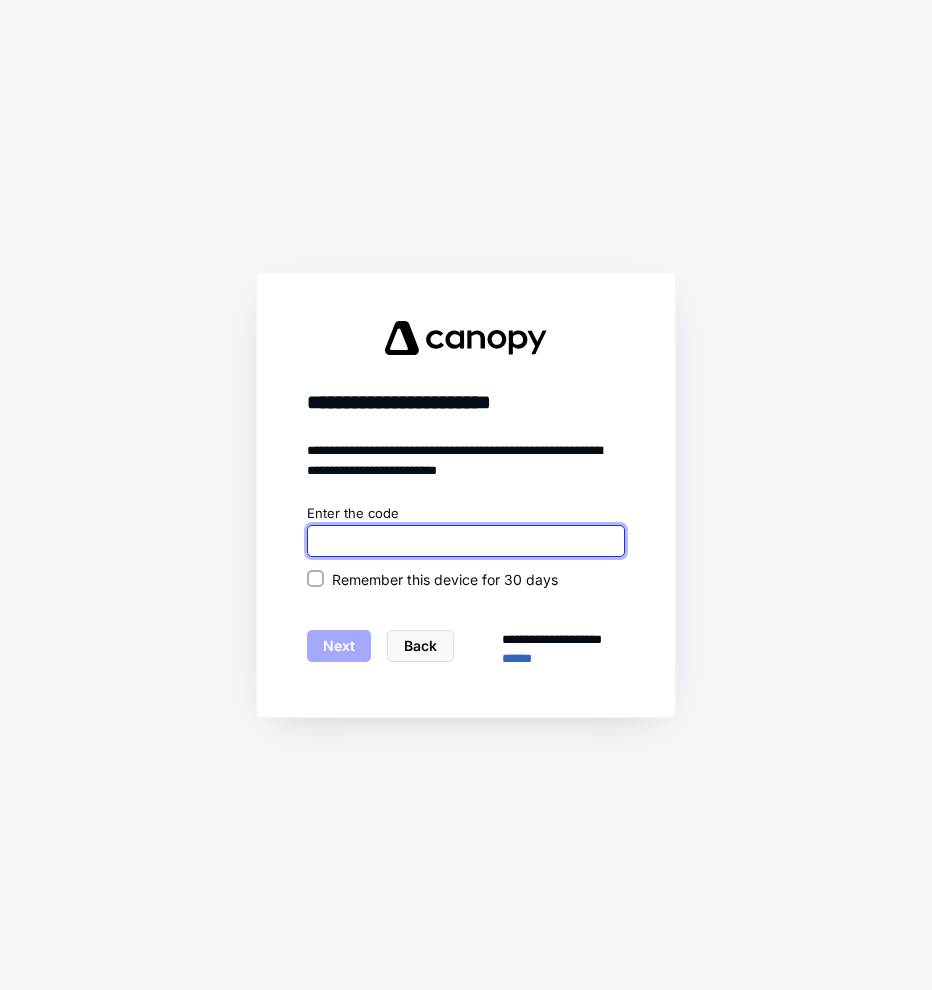 click at bounding box center (466, 541) 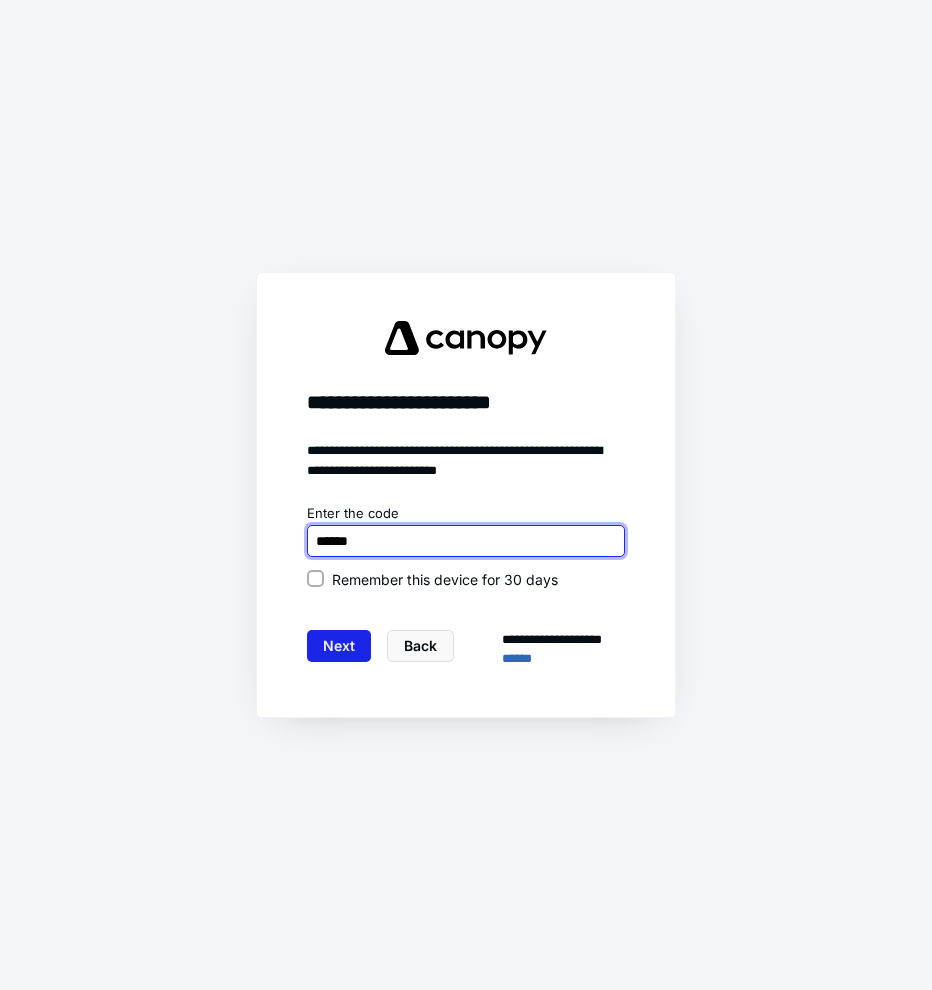 type on "******" 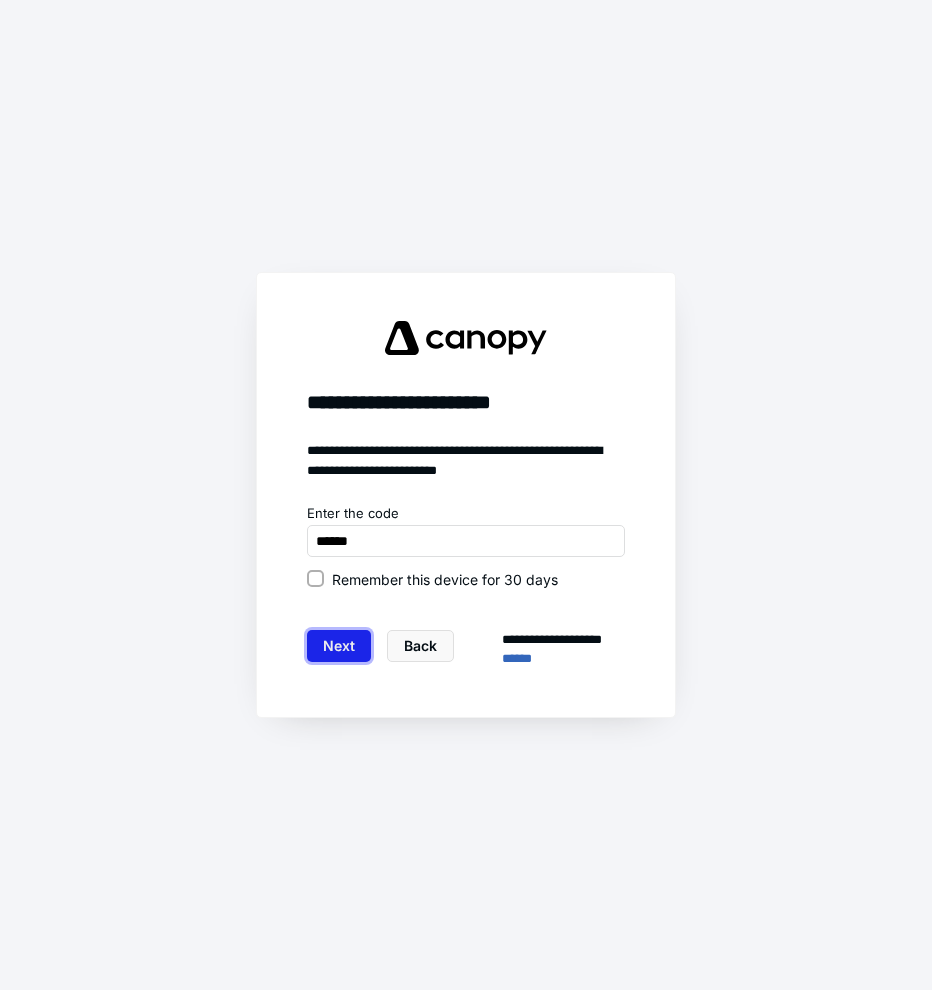 click on "Next" at bounding box center (339, 646) 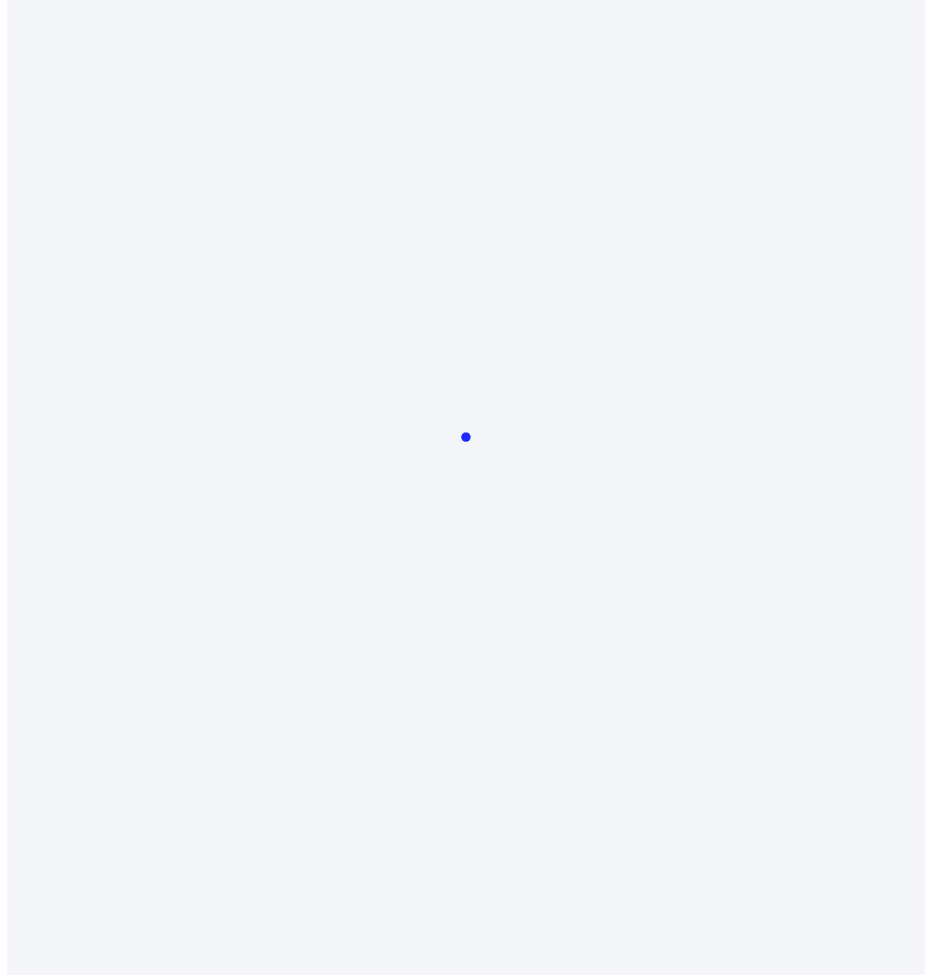 scroll, scrollTop: 0, scrollLeft: 0, axis: both 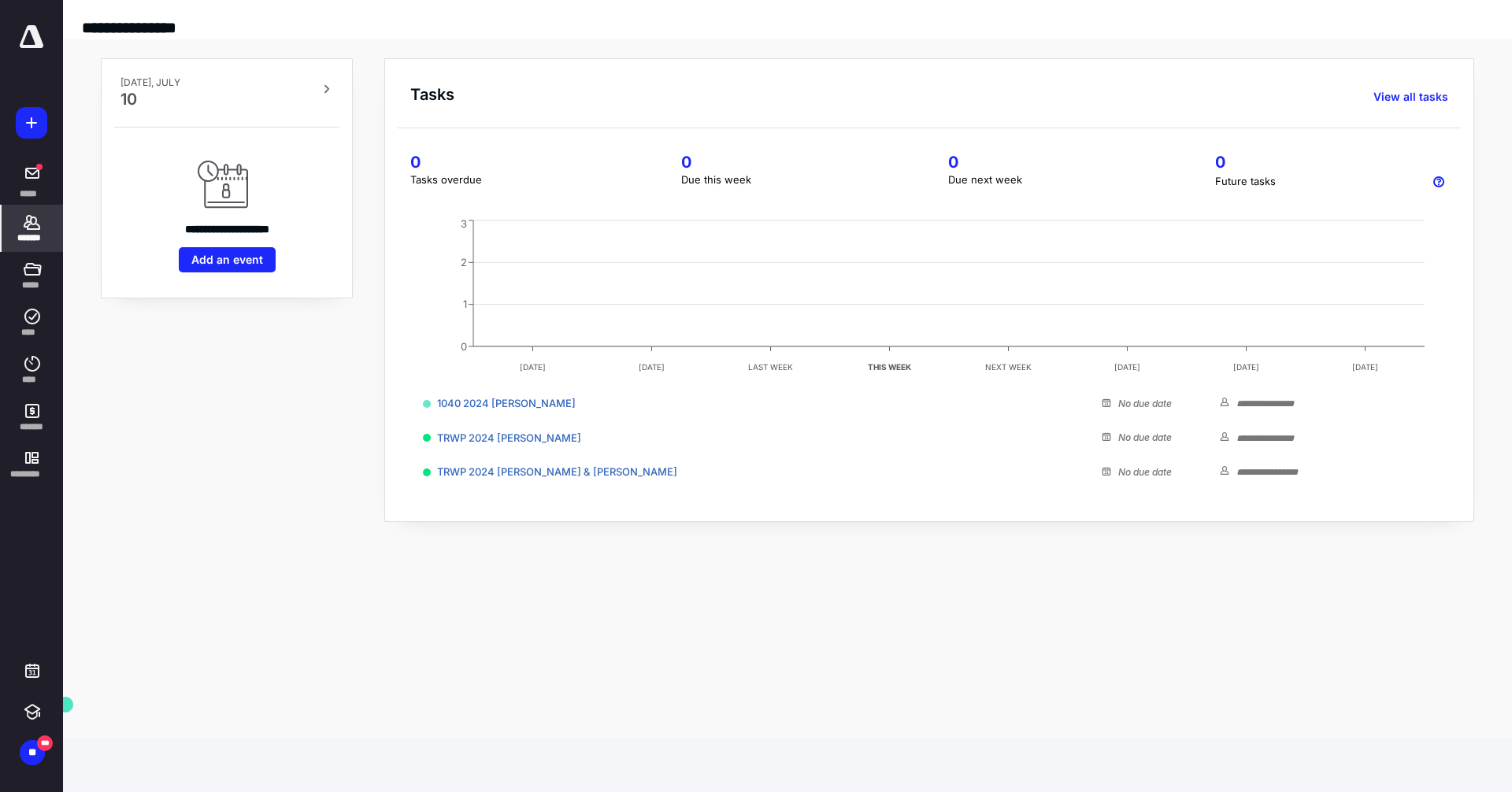 click 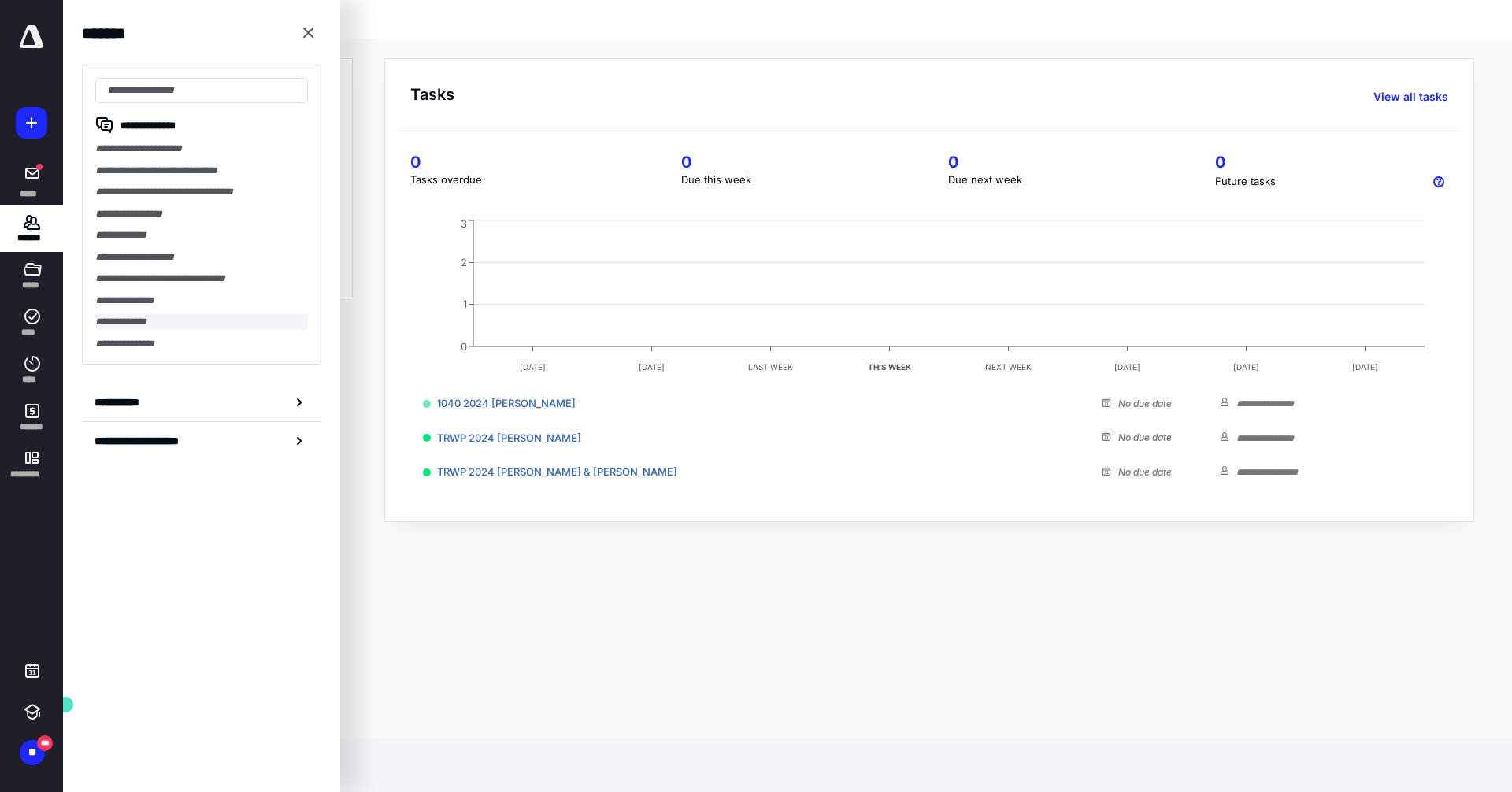 click on "**********" at bounding box center (202, 322) 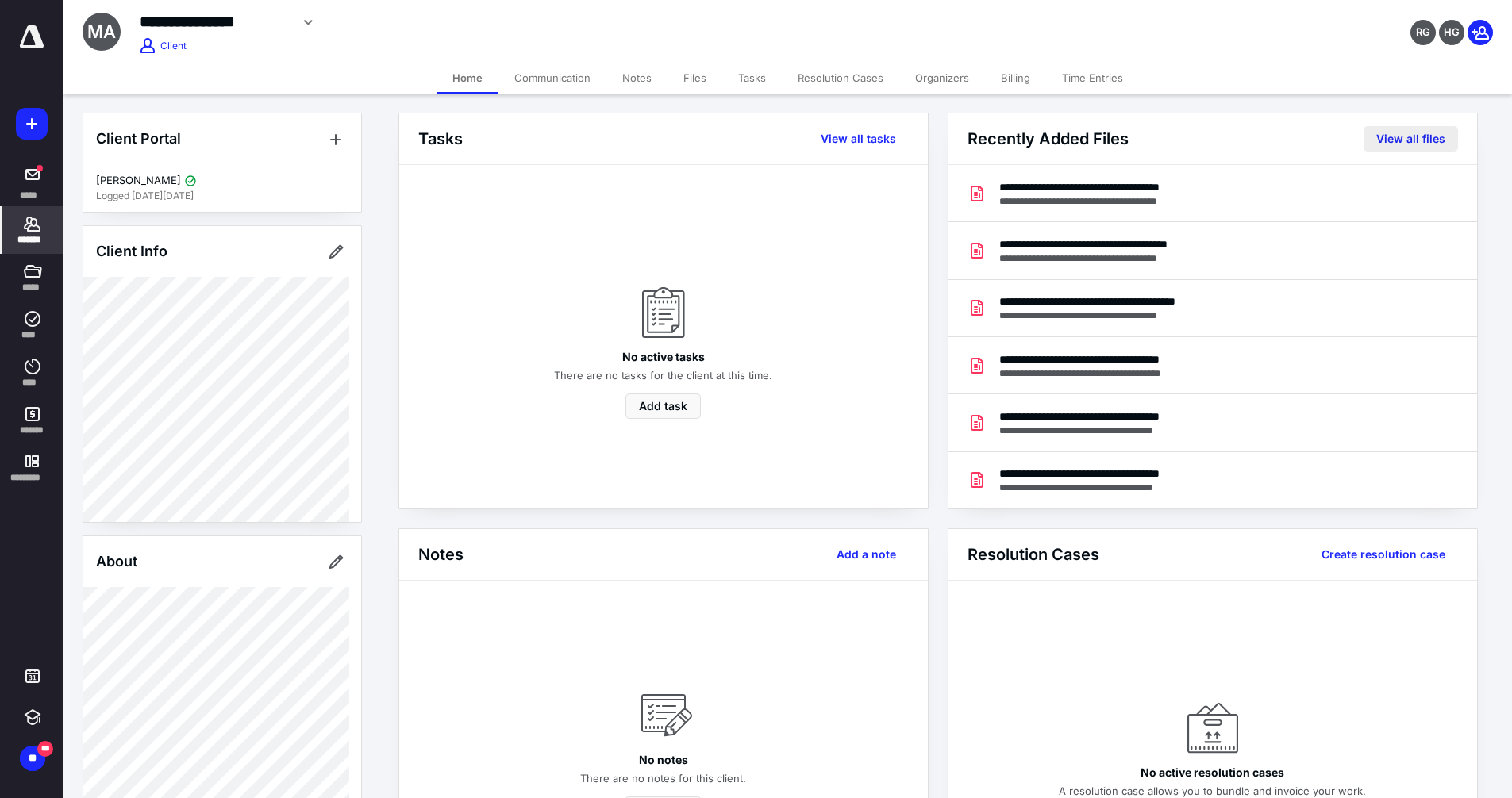 click on "View all files" at bounding box center (1410, 139) 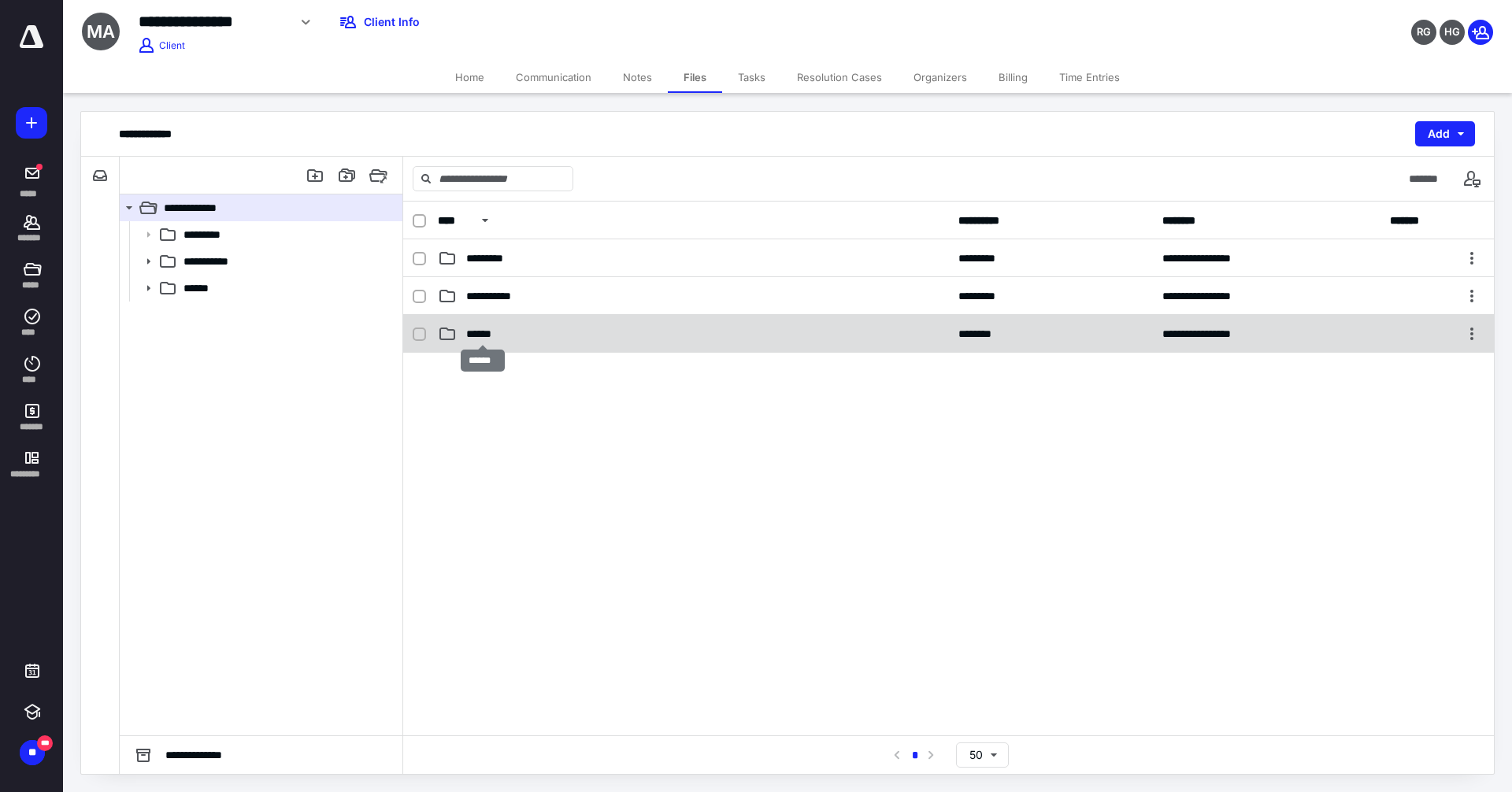 click on "******" at bounding box center (482, 334) 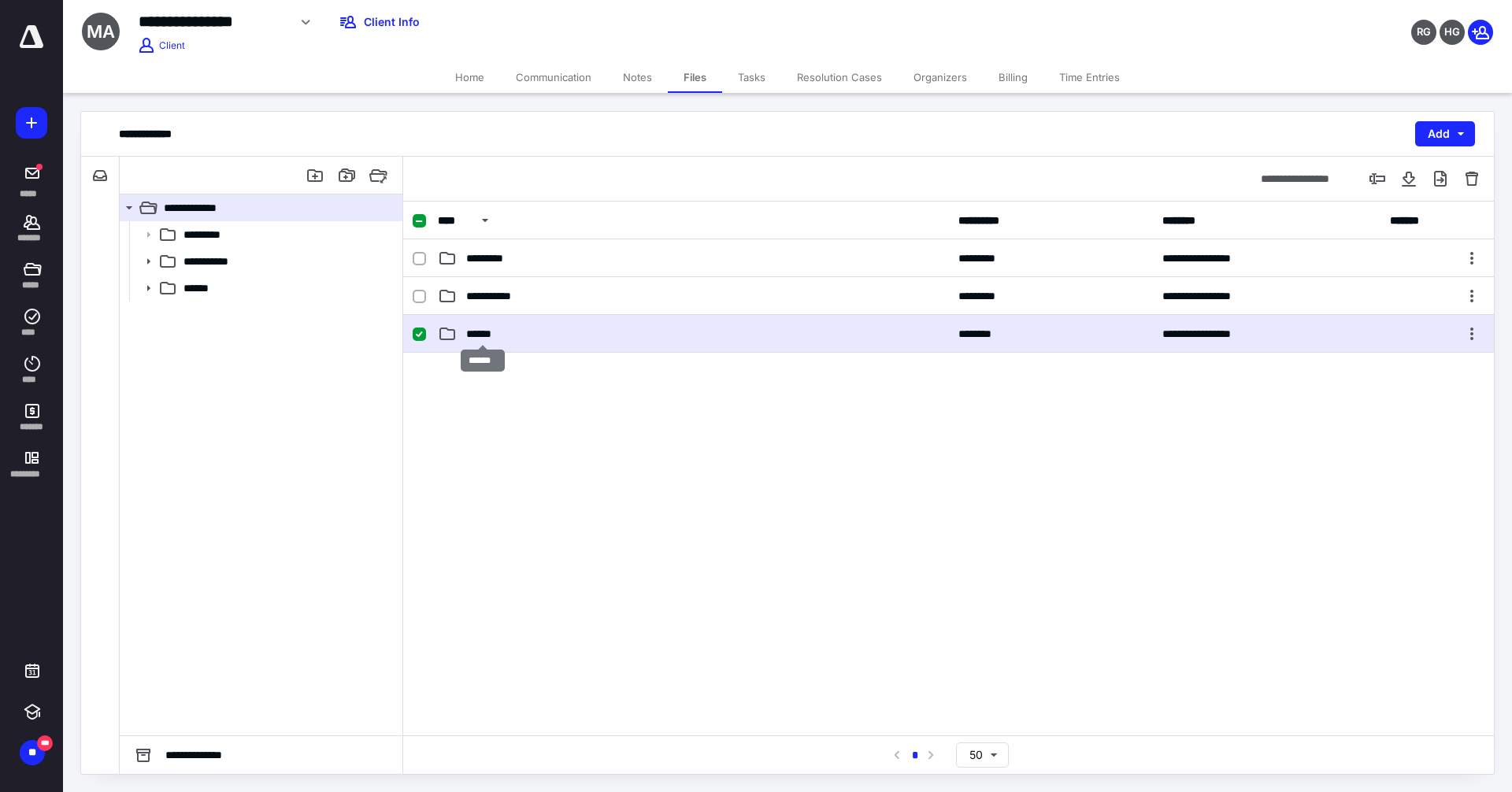 click on "******" at bounding box center (482, 334) 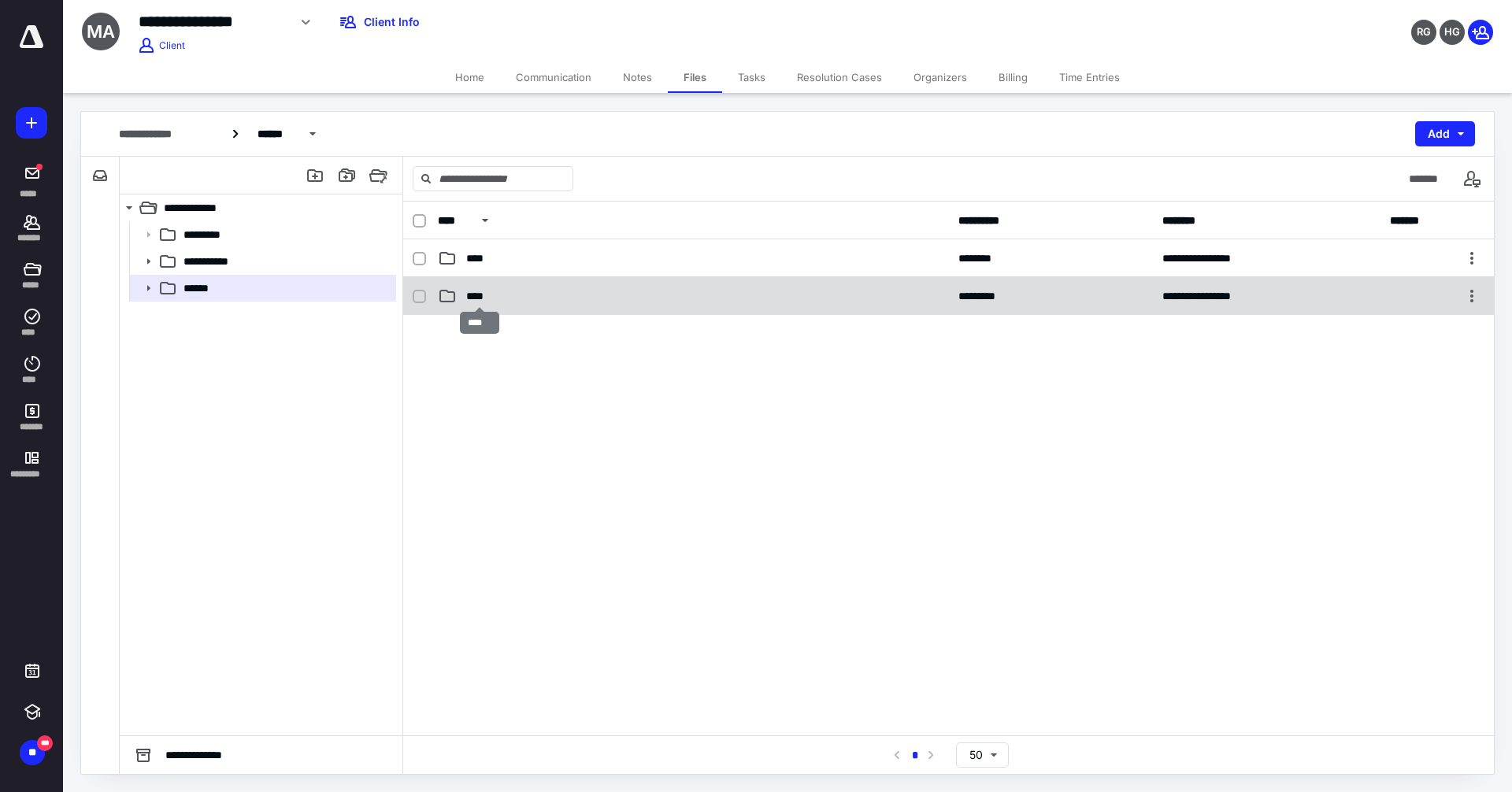 click on "****" at bounding box center [480, 296] 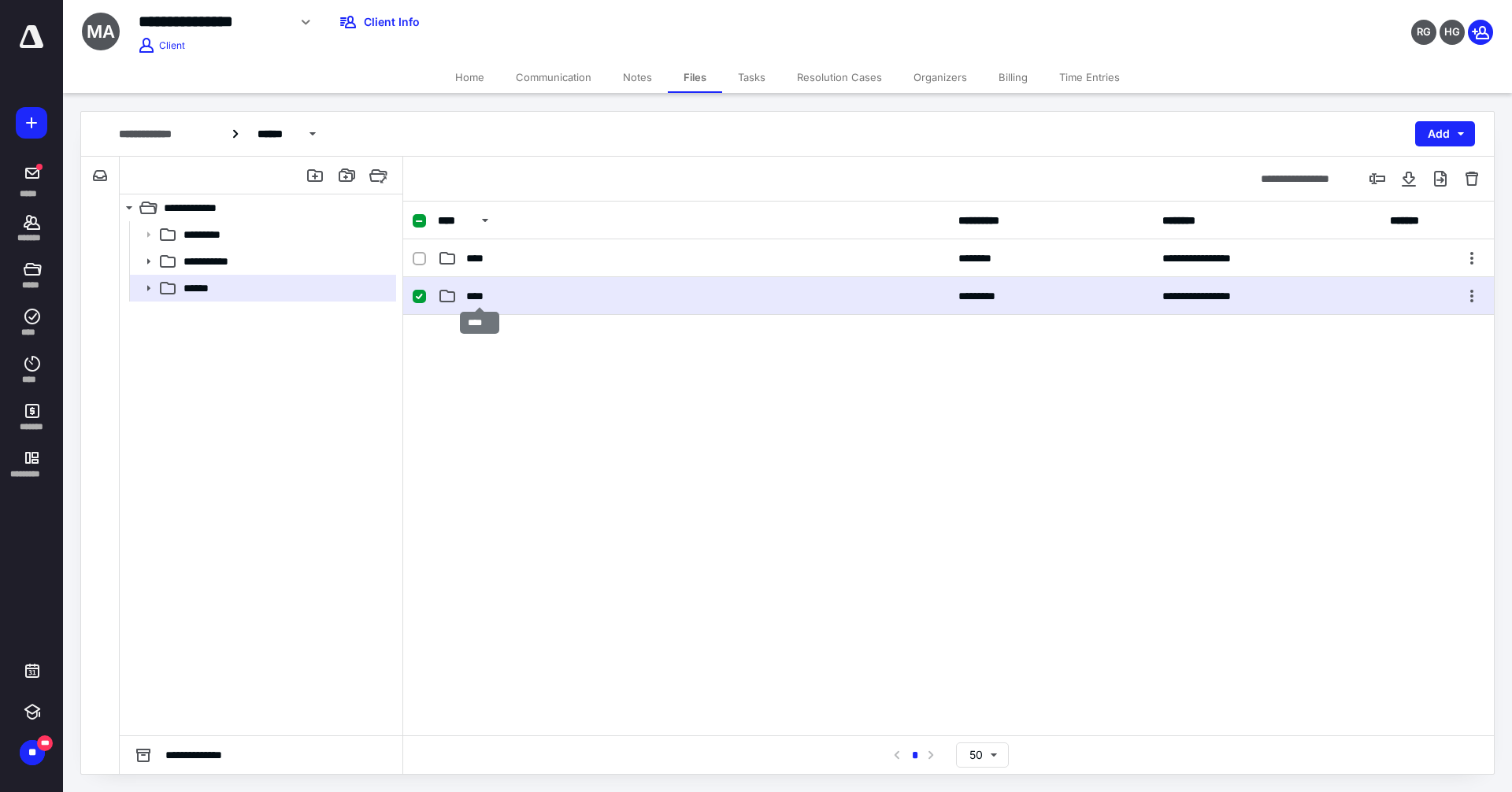 click on "****" at bounding box center (480, 296) 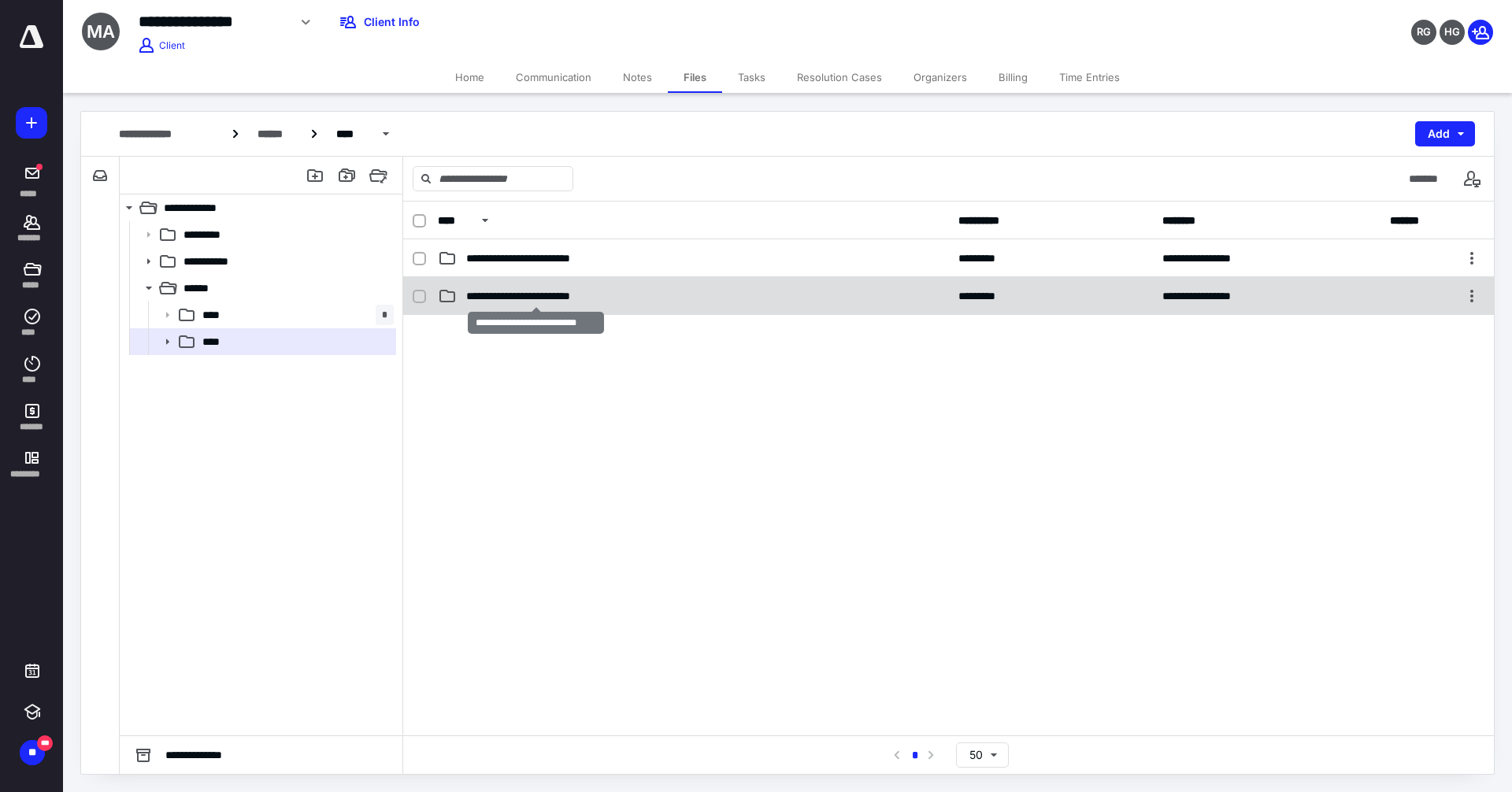 click on "**********" at bounding box center [536, 296] 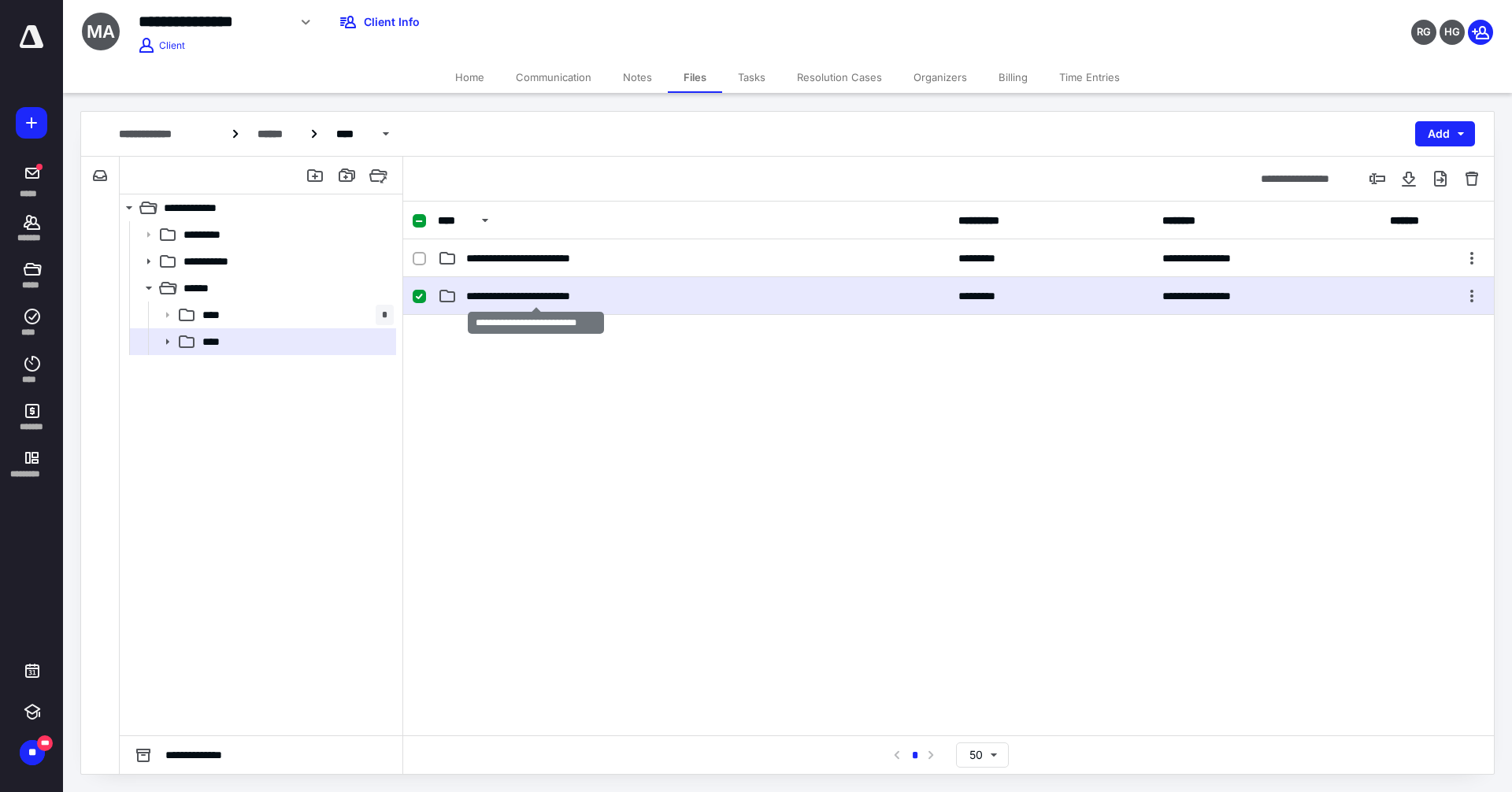 click on "**********" at bounding box center [536, 296] 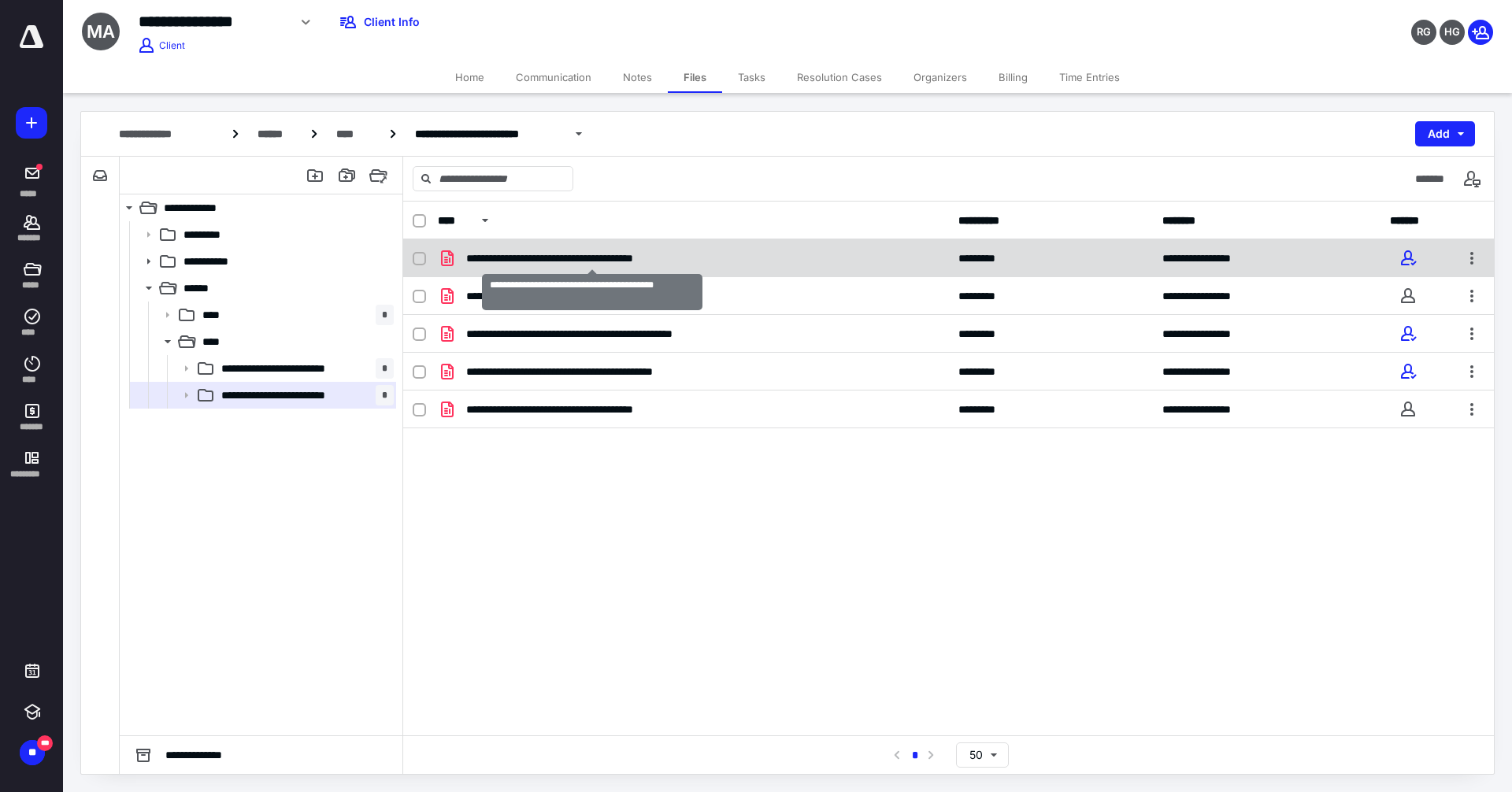 click on "**********" at bounding box center (592, 258) 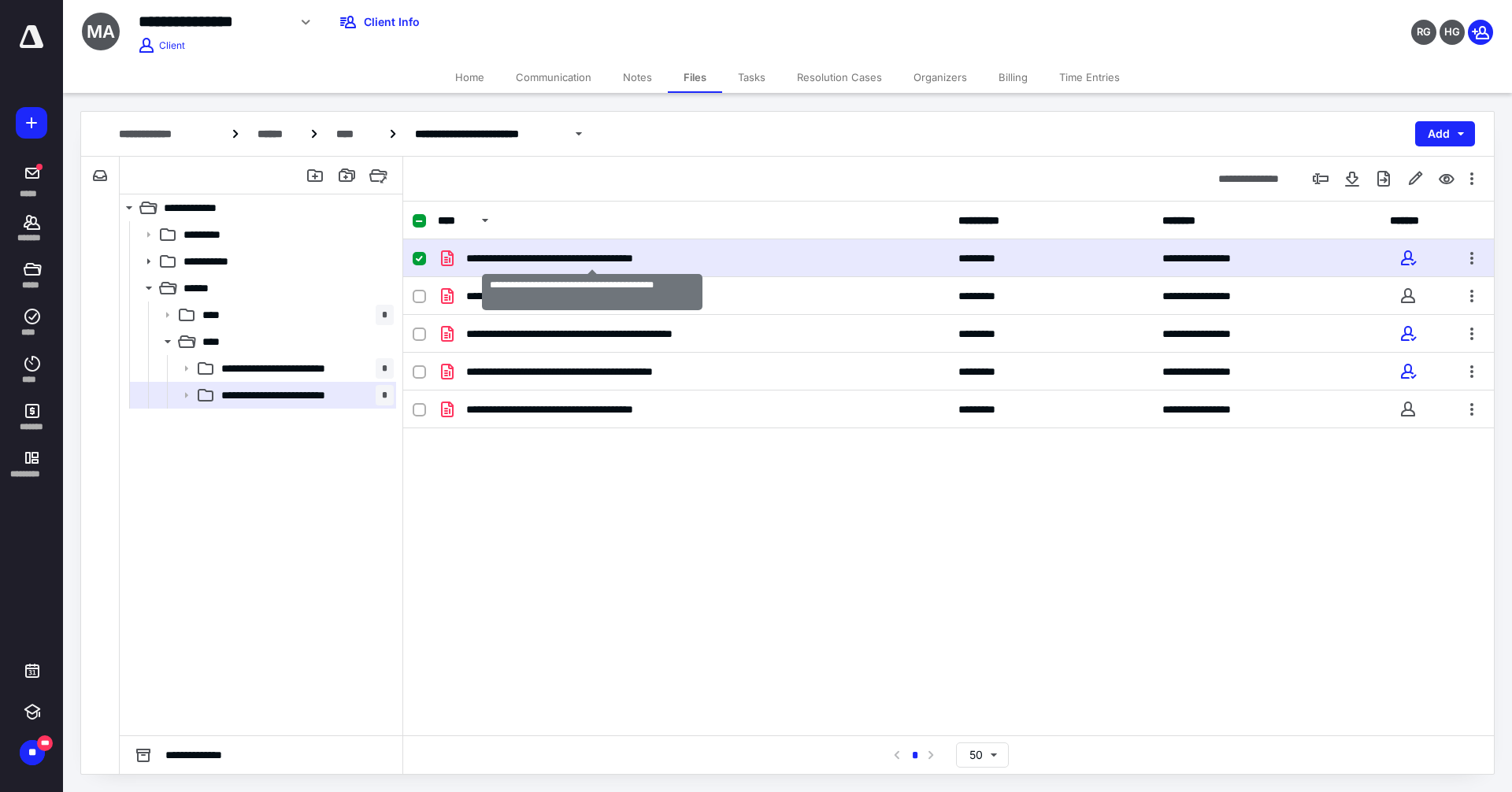 click on "**********" at bounding box center [592, 258] 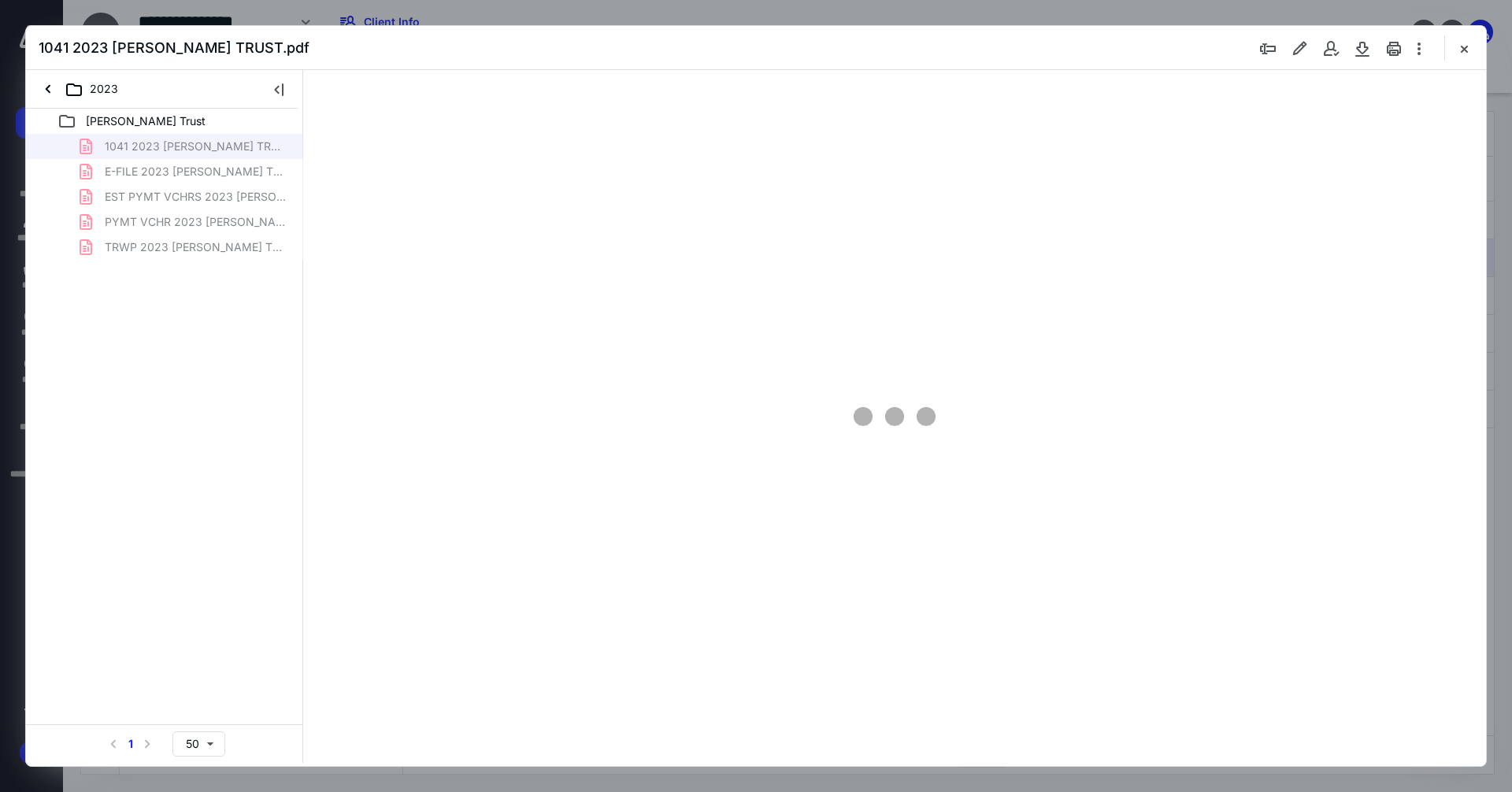 scroll, scrollTop: 0, scrollLeft: 0, axis: both 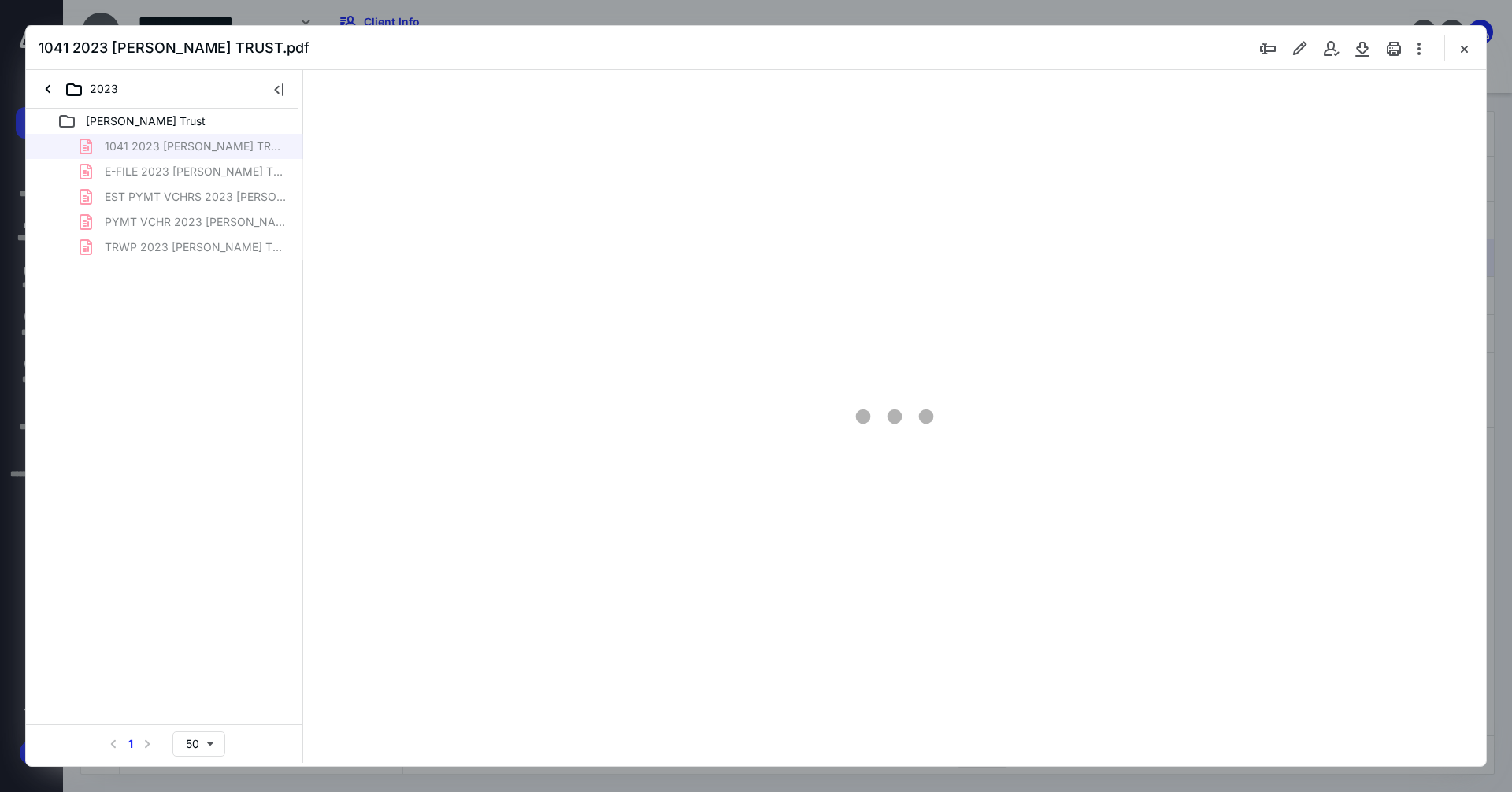 type on "242" 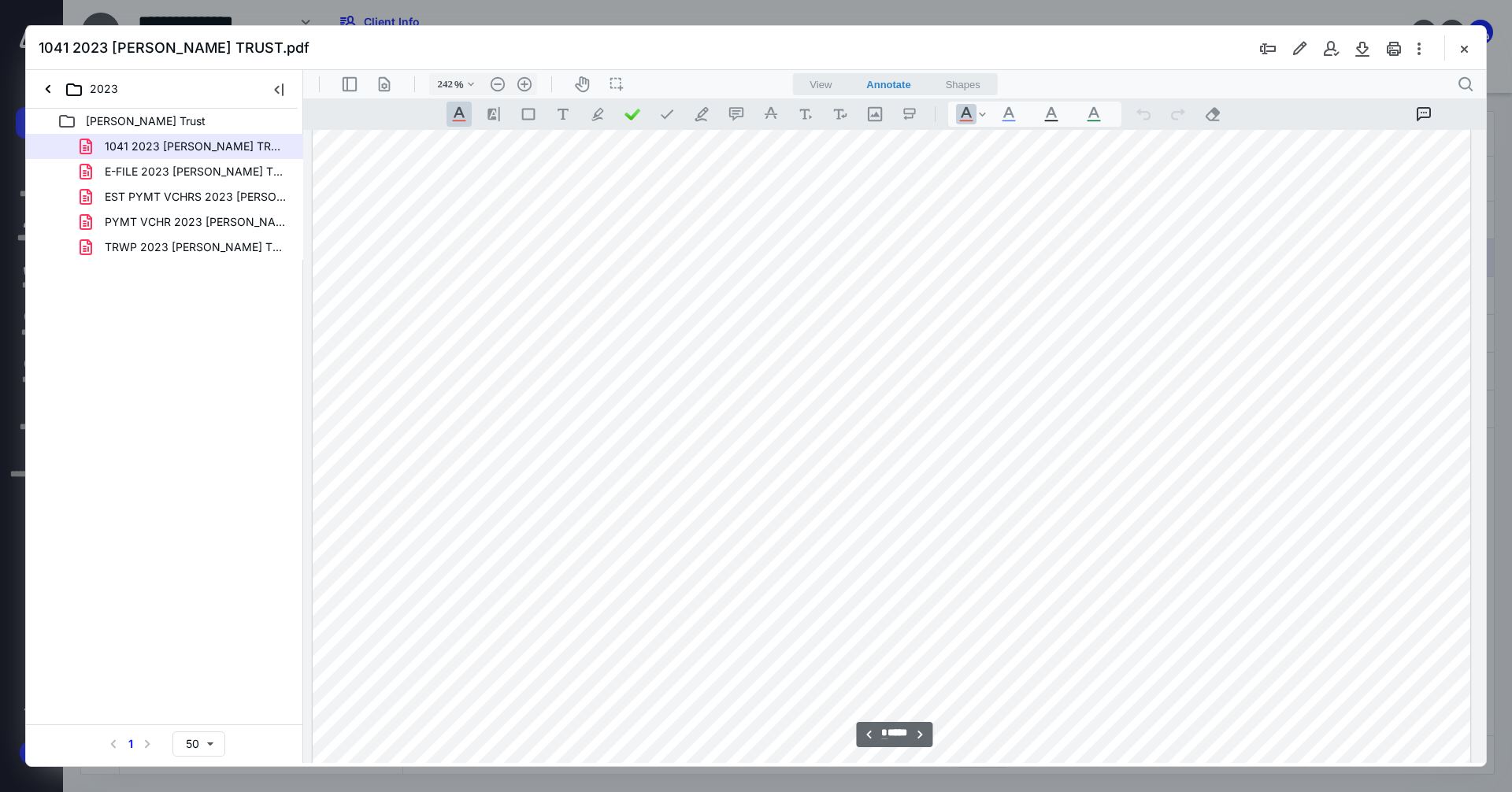 scroll, scrollTop: 2351, scrollLeft: 172, axis: both 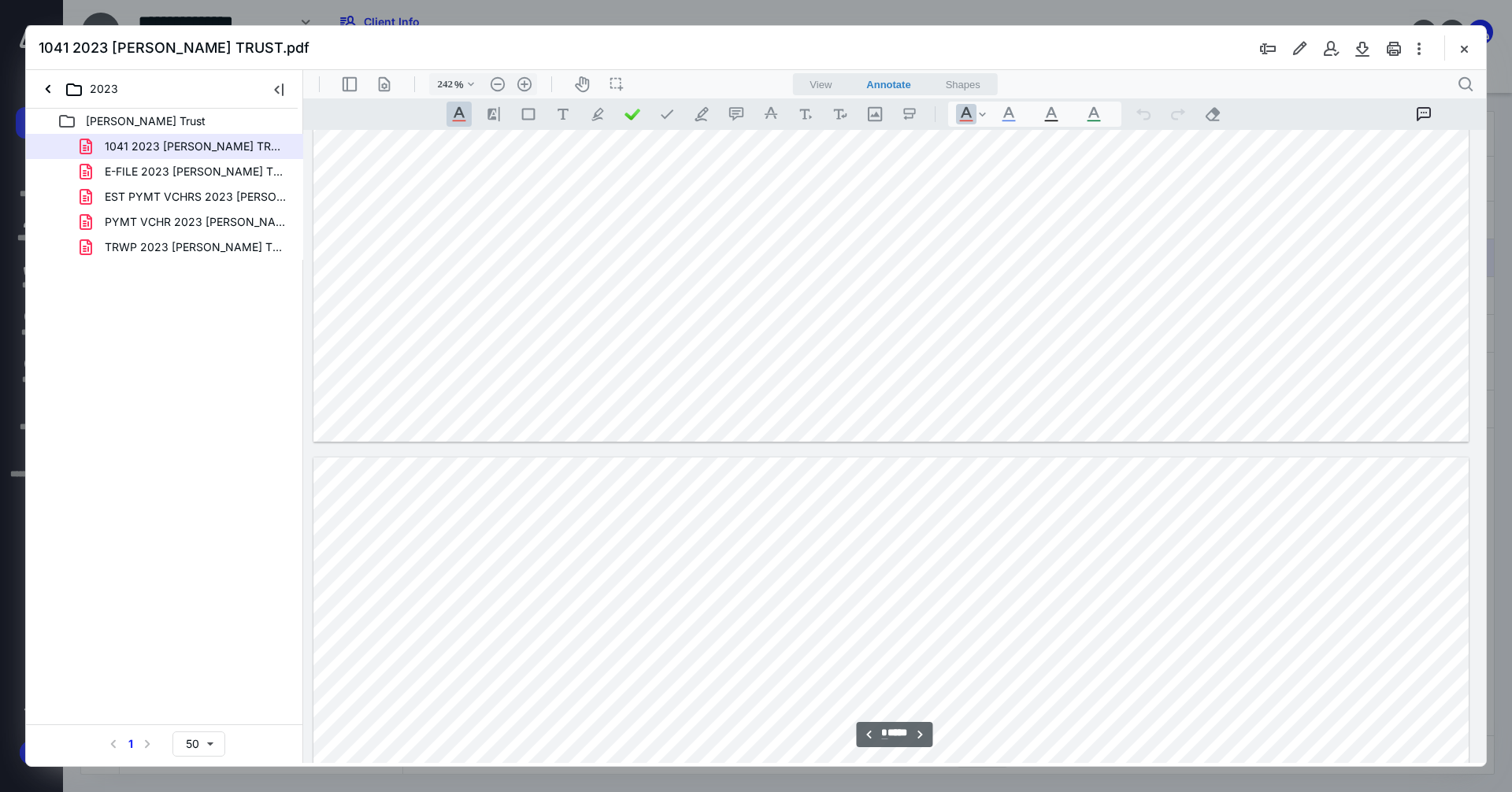 type on "*" 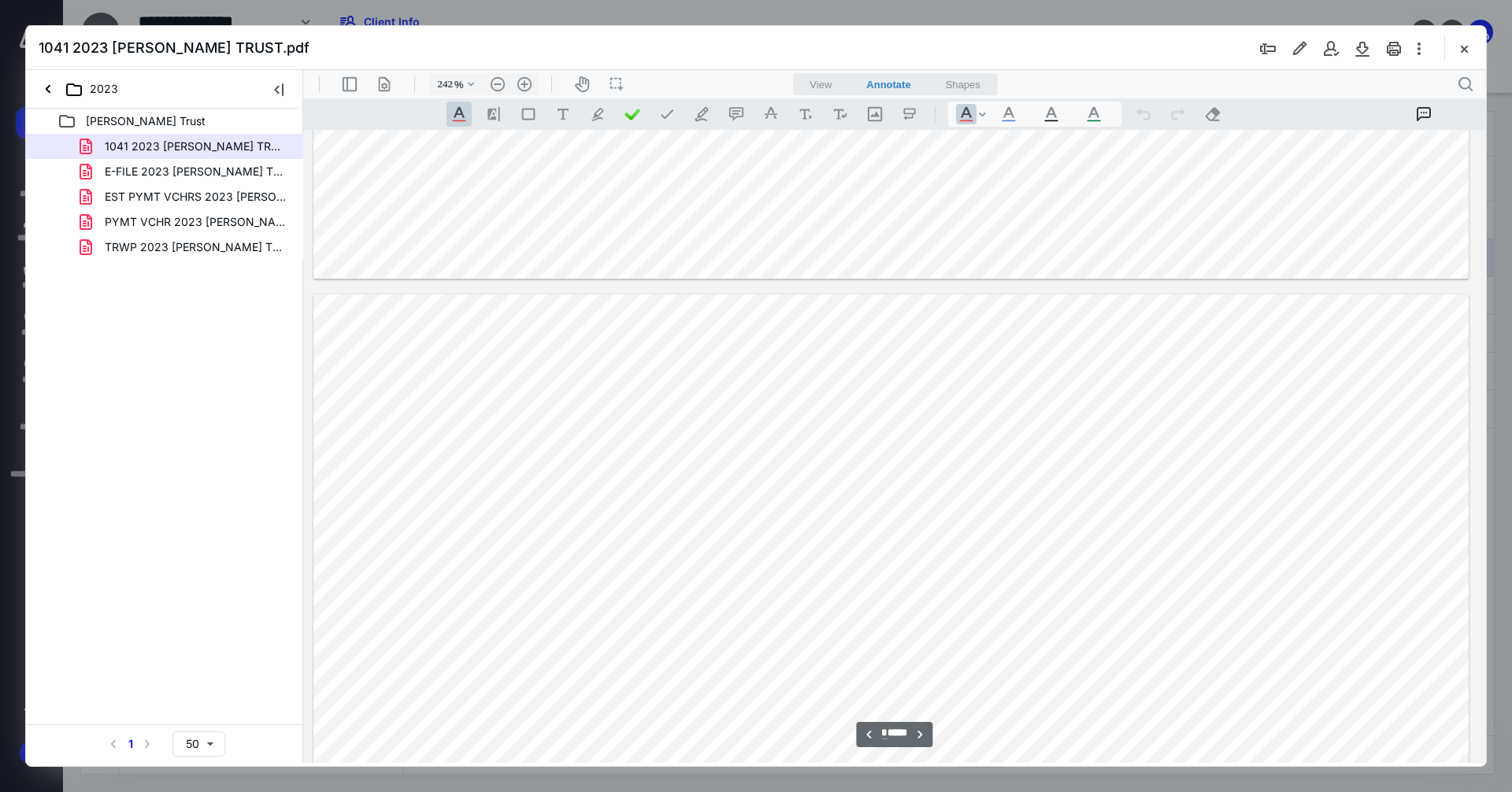 scroll, scrollTop: 4634, scrollLeft: 172, axis: both 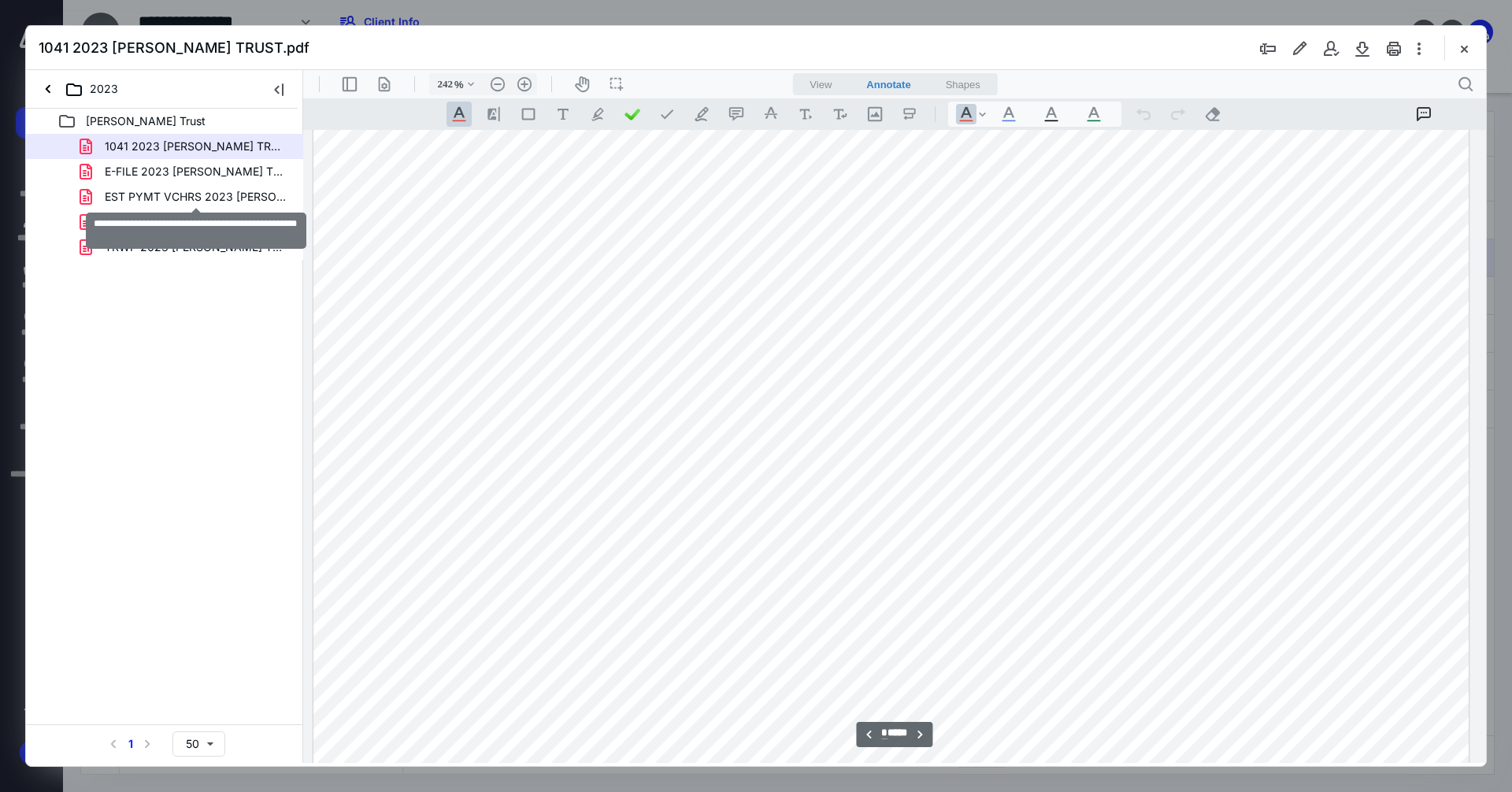 click on "EST PYMT VCHRS  2023  [PERSON_NAME] TRUST.pdf" at bounding box center [196, 197] 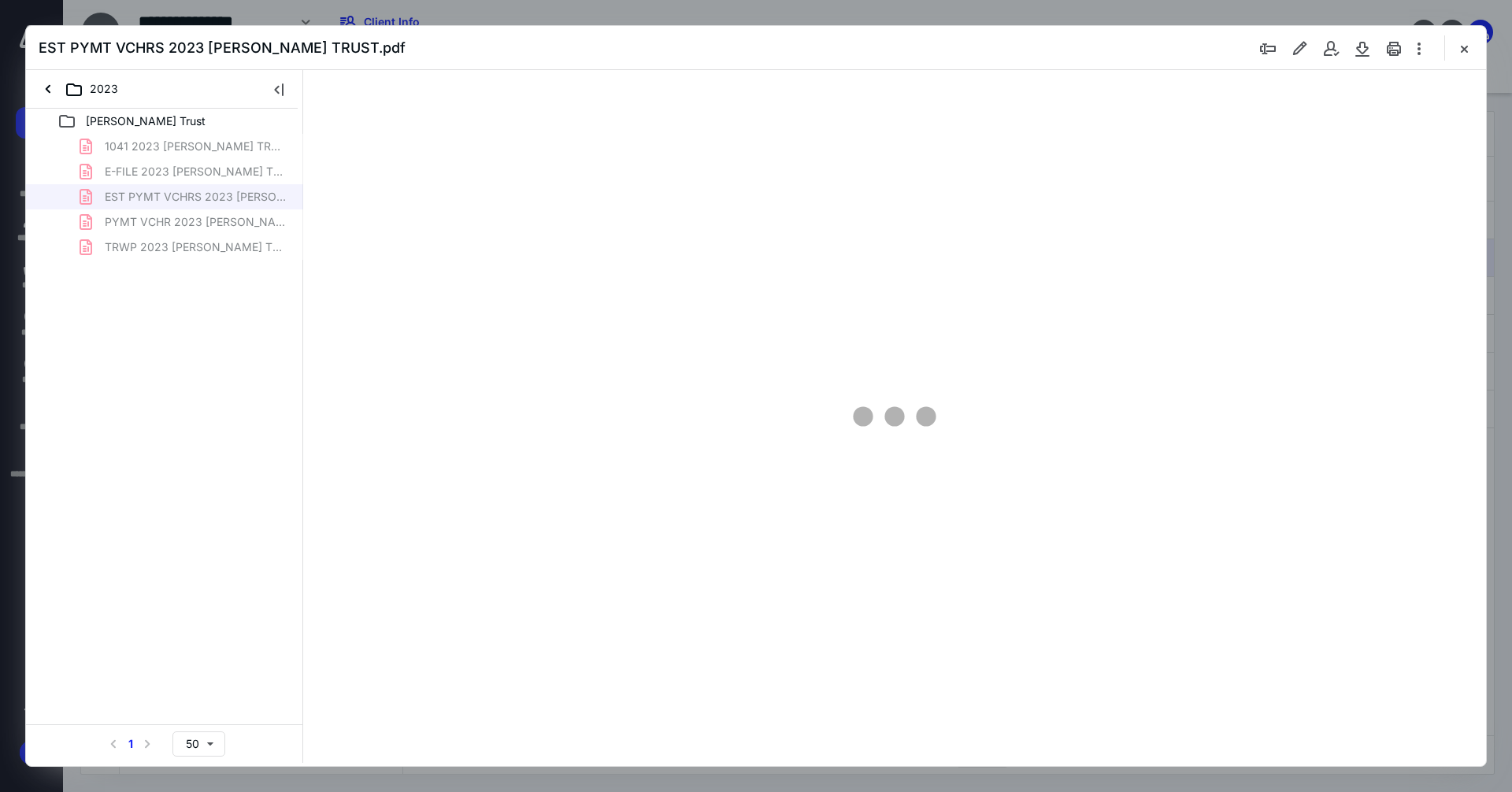 type on "241" 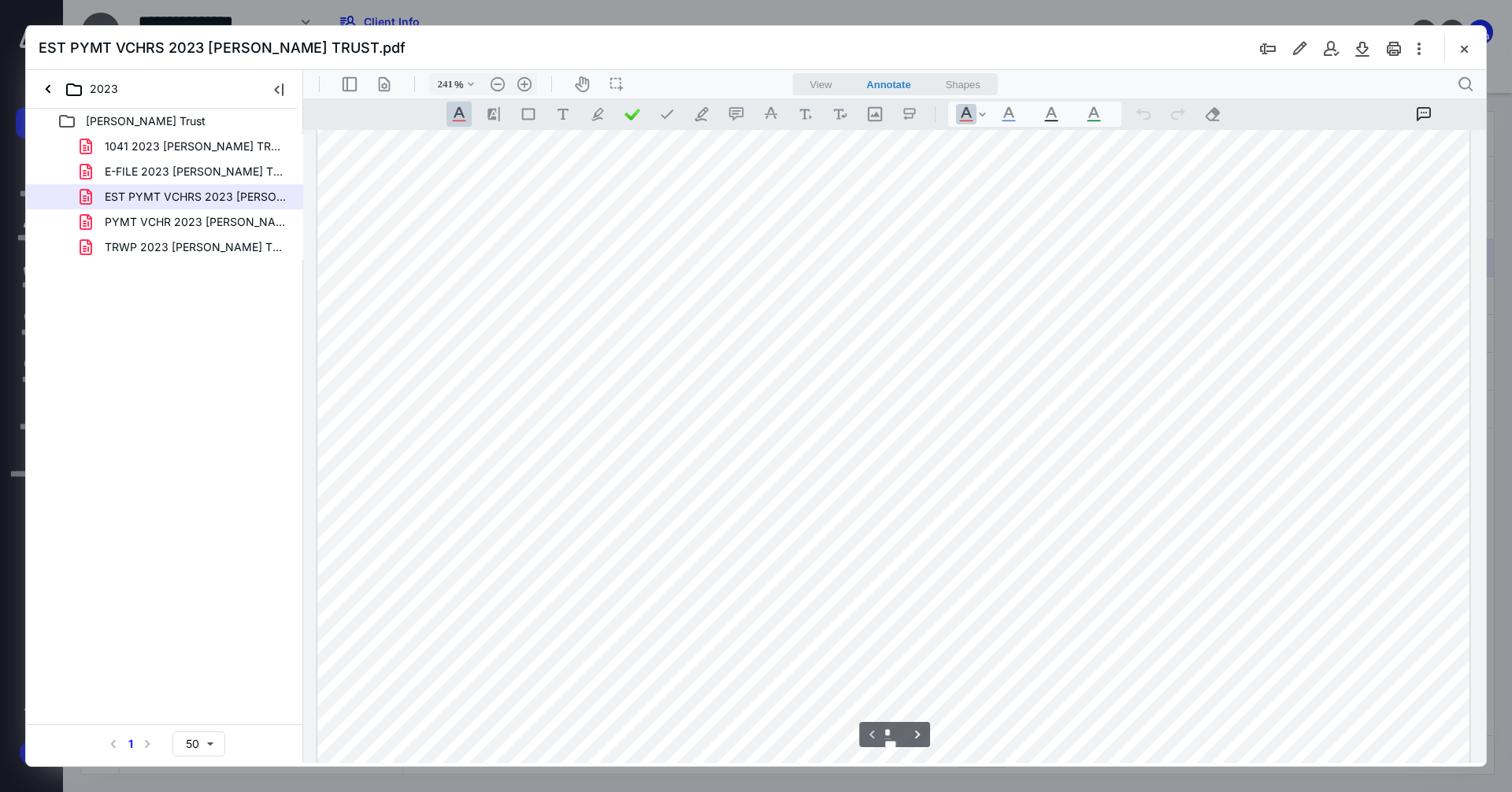 scroll, scrollTop: 394, scrollLeft: 0, axis: vertical 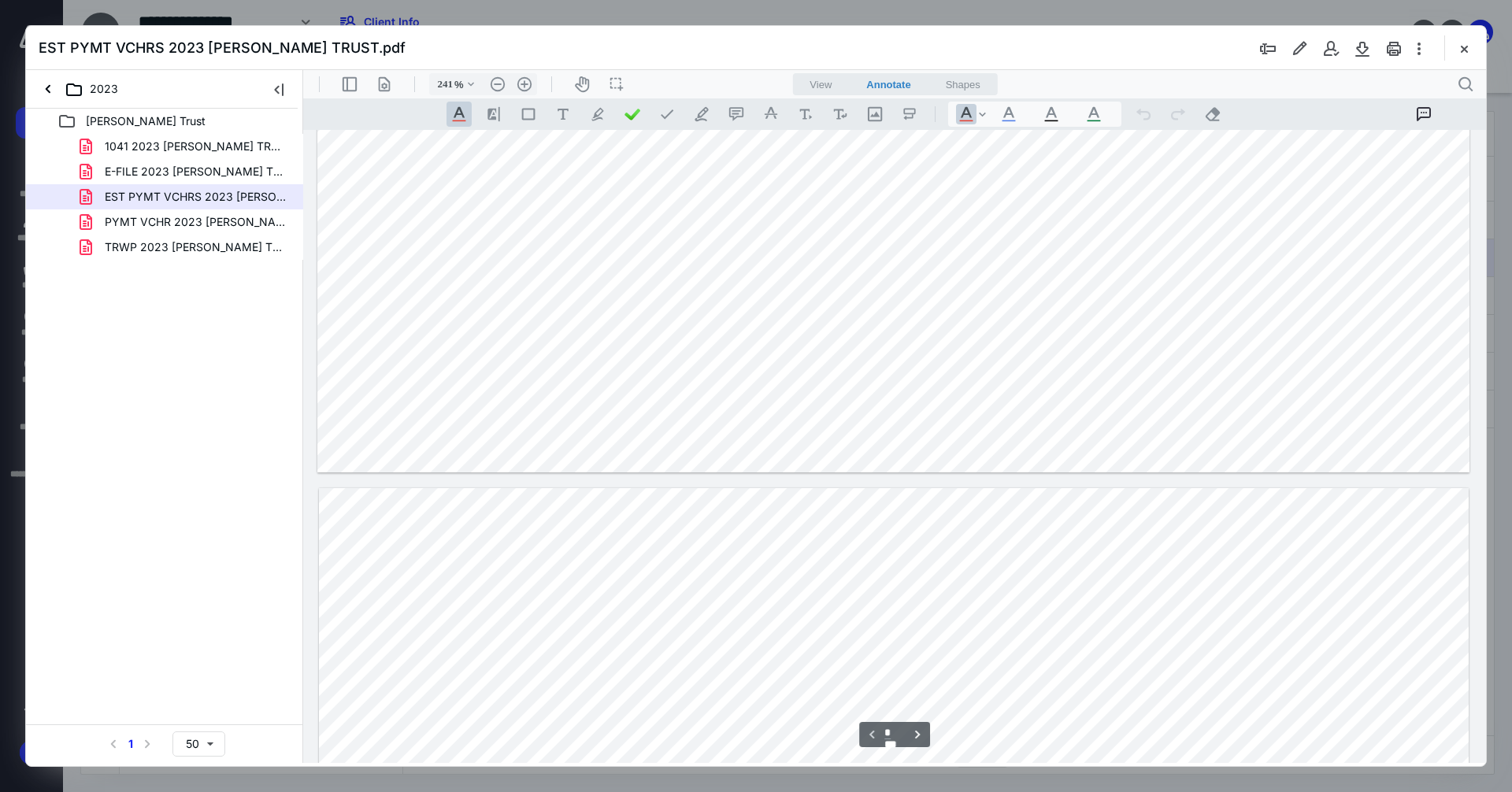 type on "*" 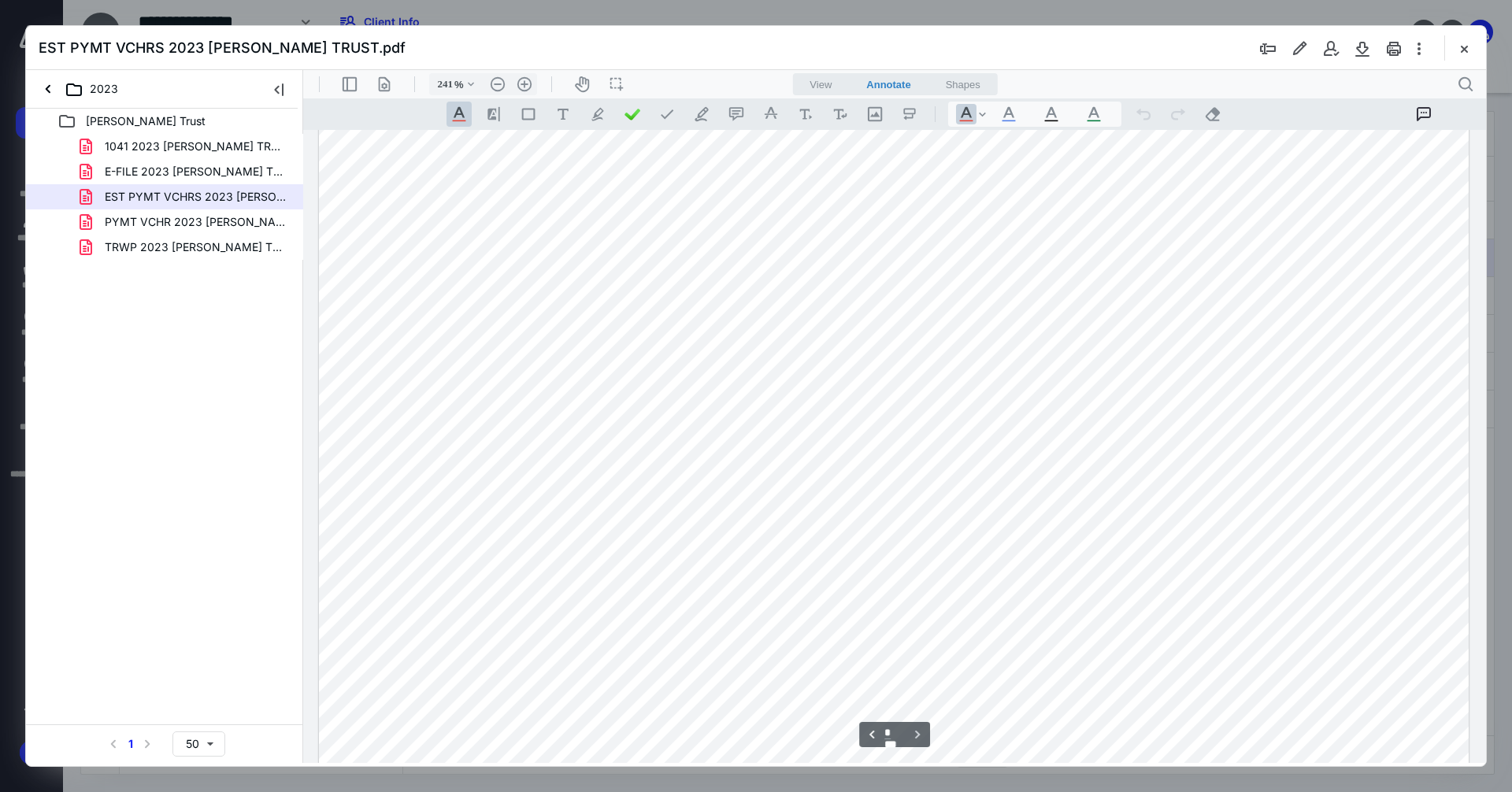 scroll, scrollTop: 2396, scrollLeft: 0, axis: vertical 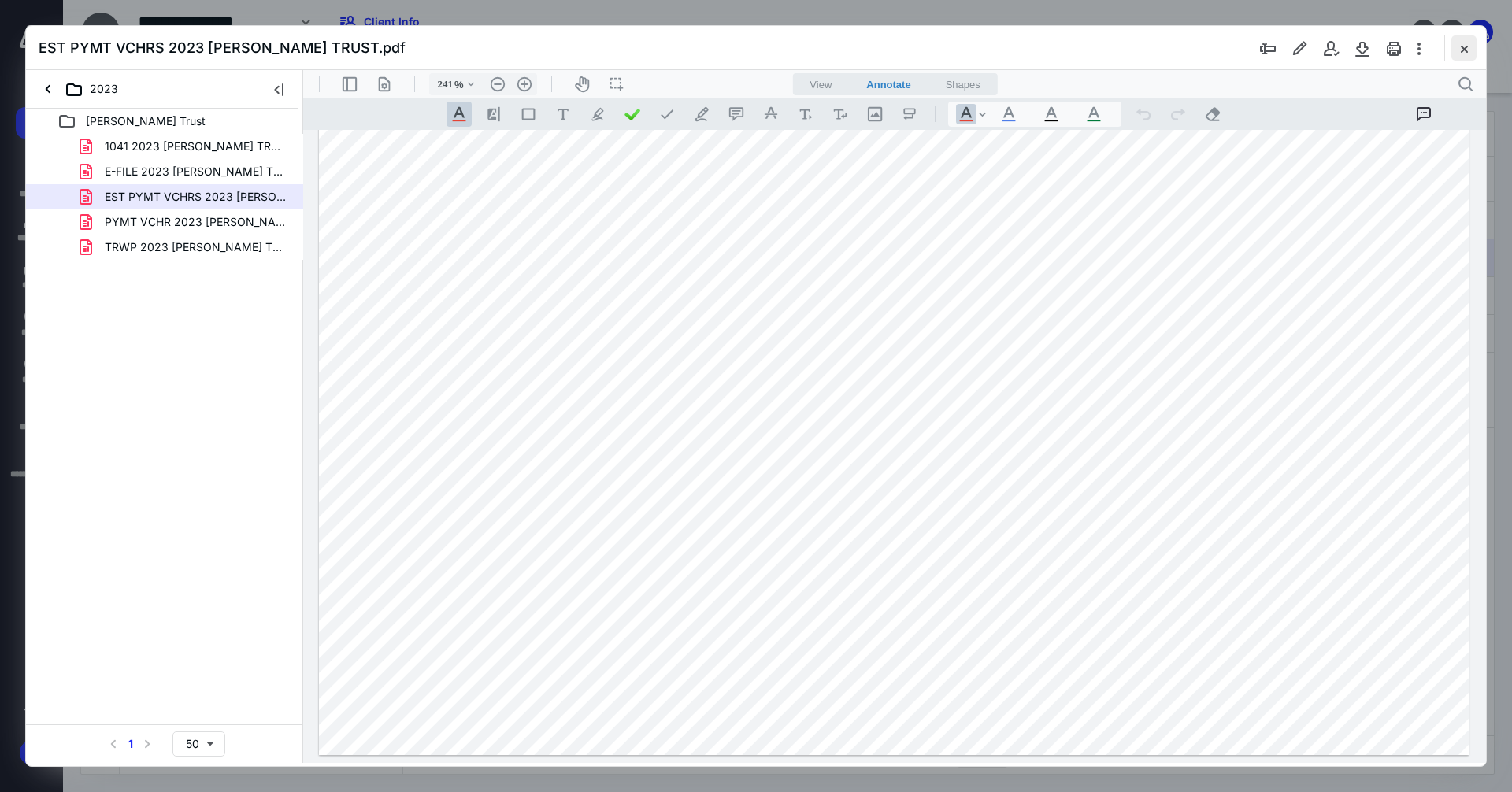 click at bounding box center (1464, 48) 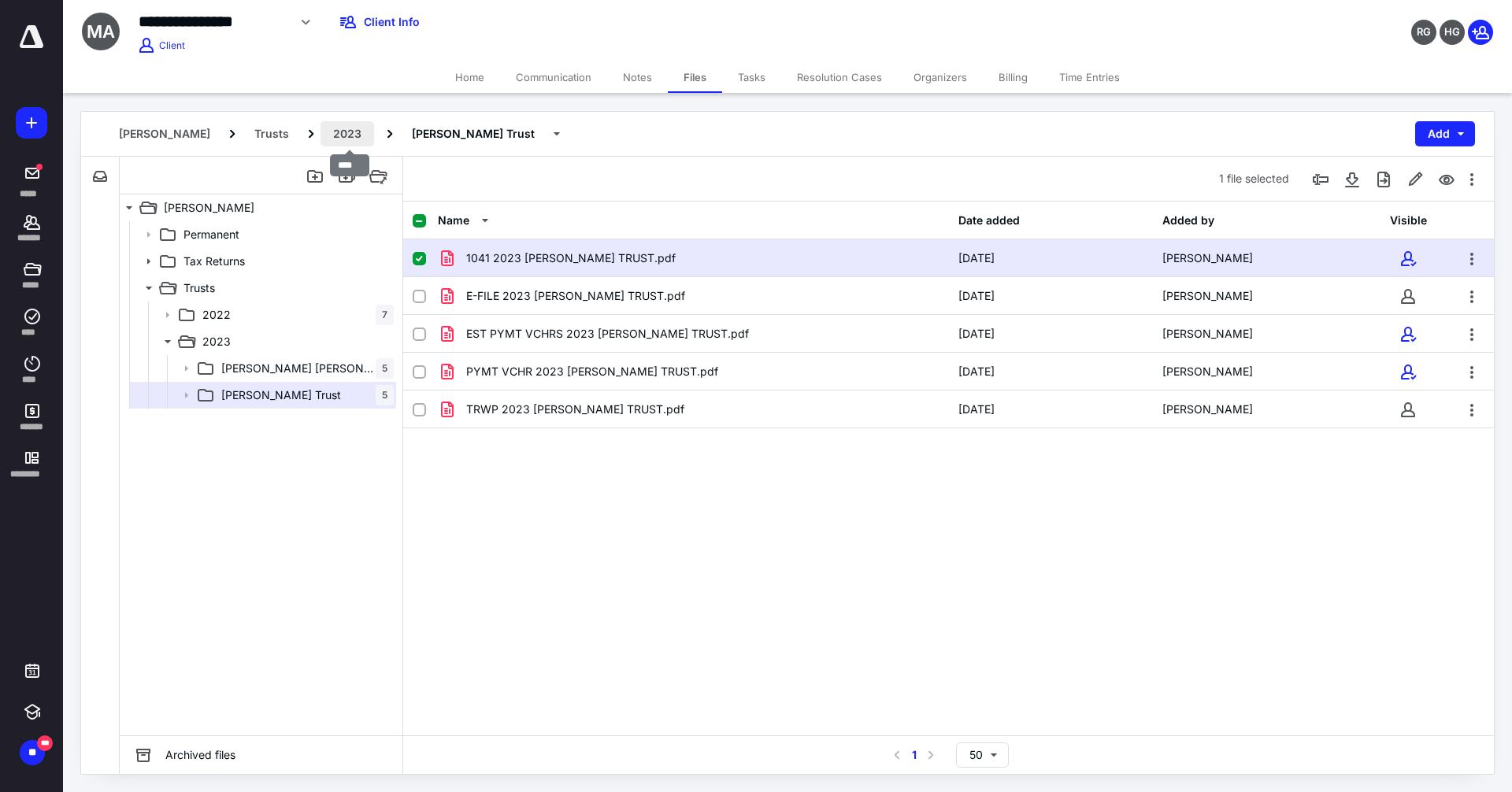 click on "2023" at bounding box center [347, 134] 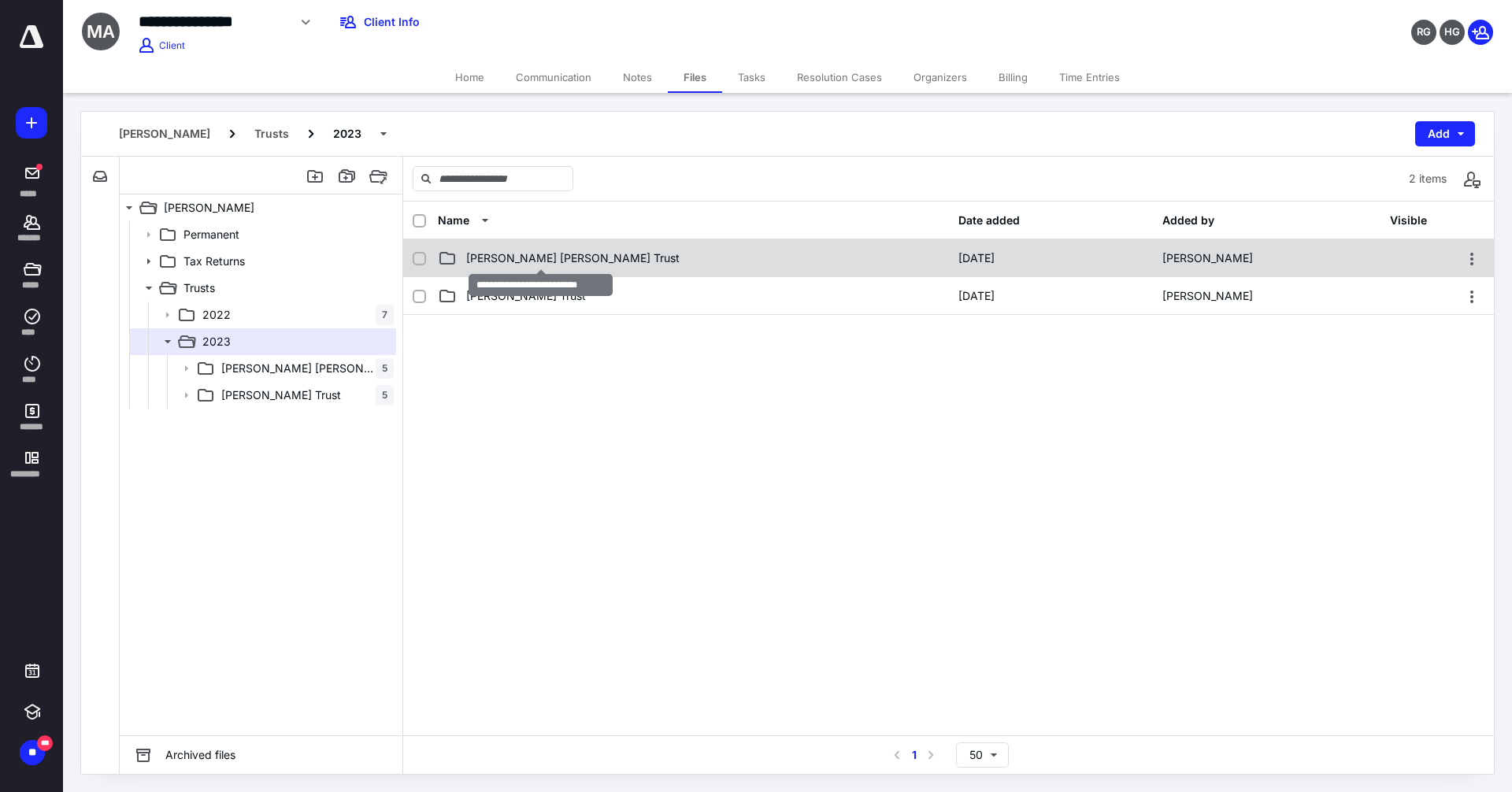 click on "[PERSON_NAME] [PERSON_NAME] Trust" at bounding box center [573, 258] 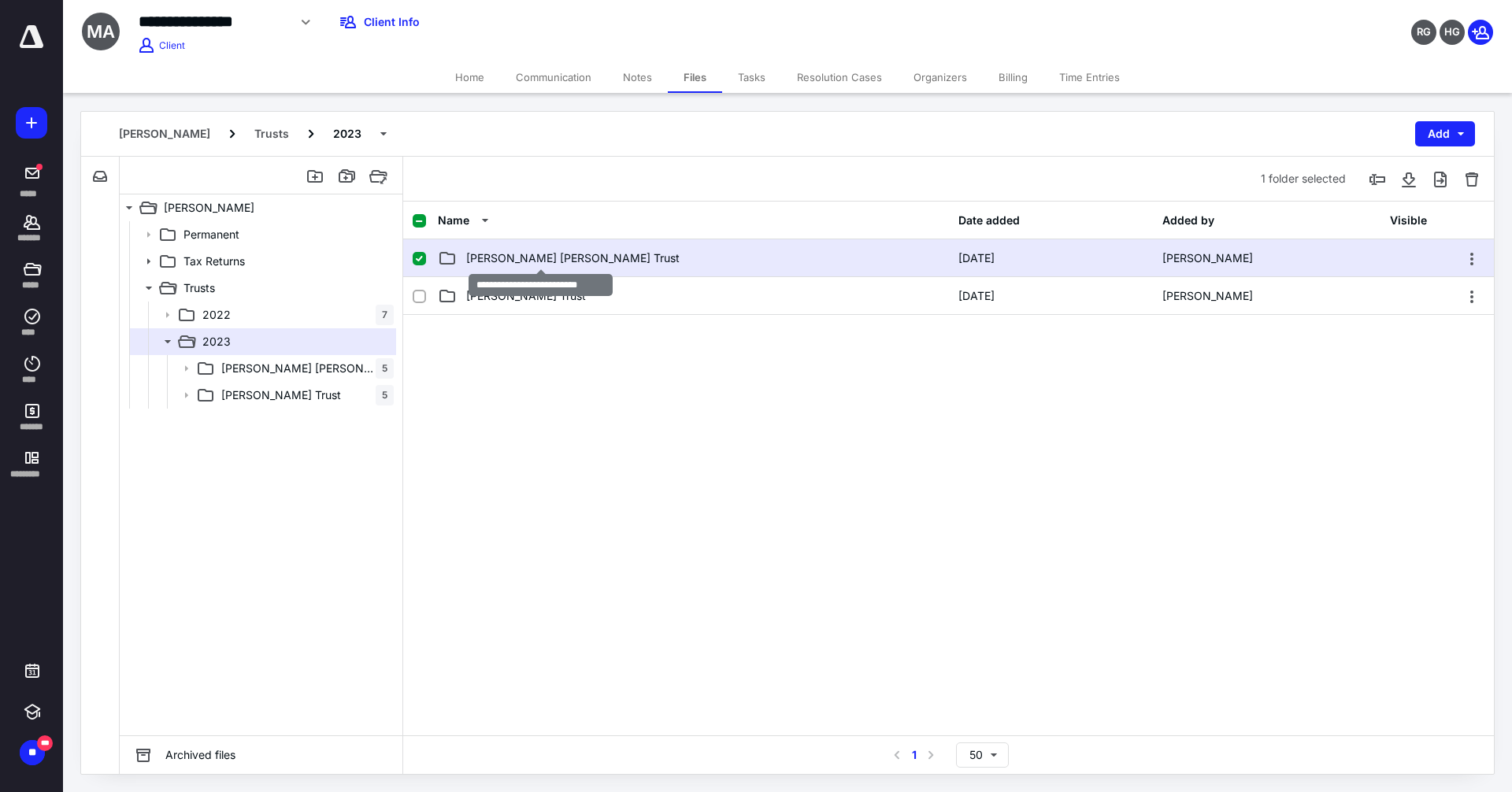 click on "[PERSON_NAME] [PERSON_NAME] Trust" at bounding box center (573, 258) 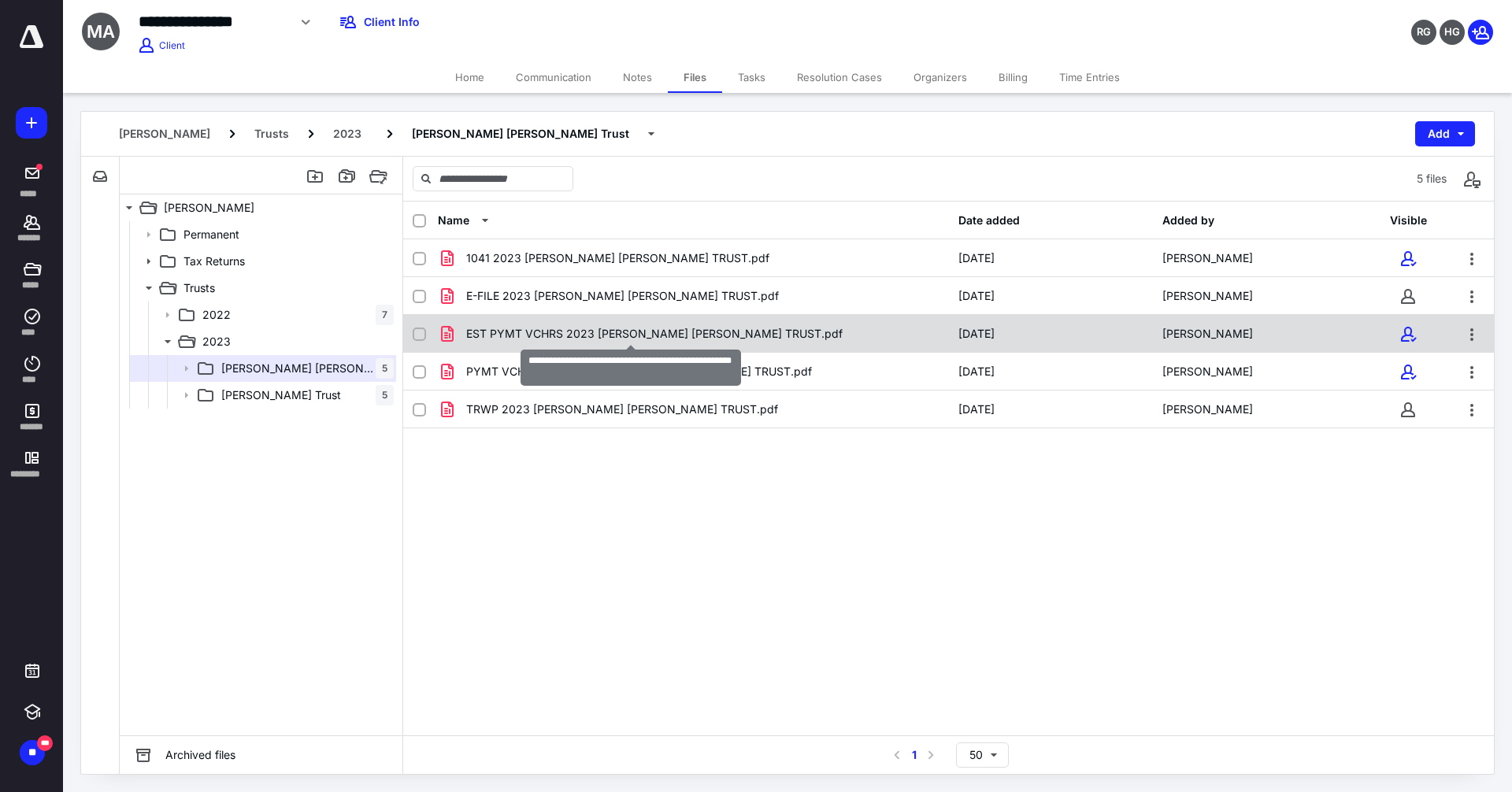 click on "EST PYMT VCHRS  2023  [PERSON_NAME] [PERSON_NAME] TRUST.pdf" at bounding box center (654, 334) 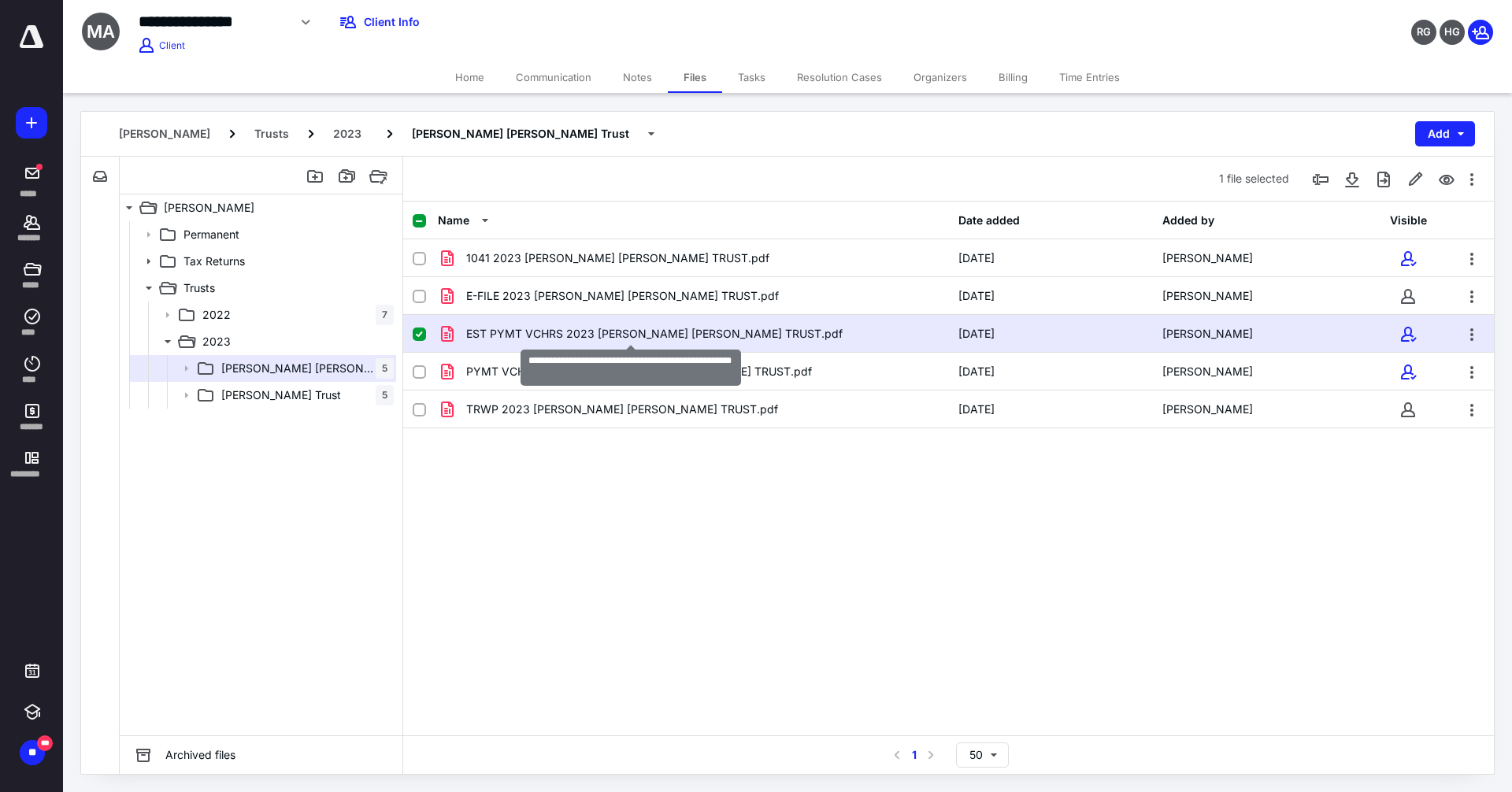 click on "EST PYMT VCHRS  2023  [PERSON_NAME] [PERSON_NAME] TRUST.pdf" at bounding box center [654, 334] 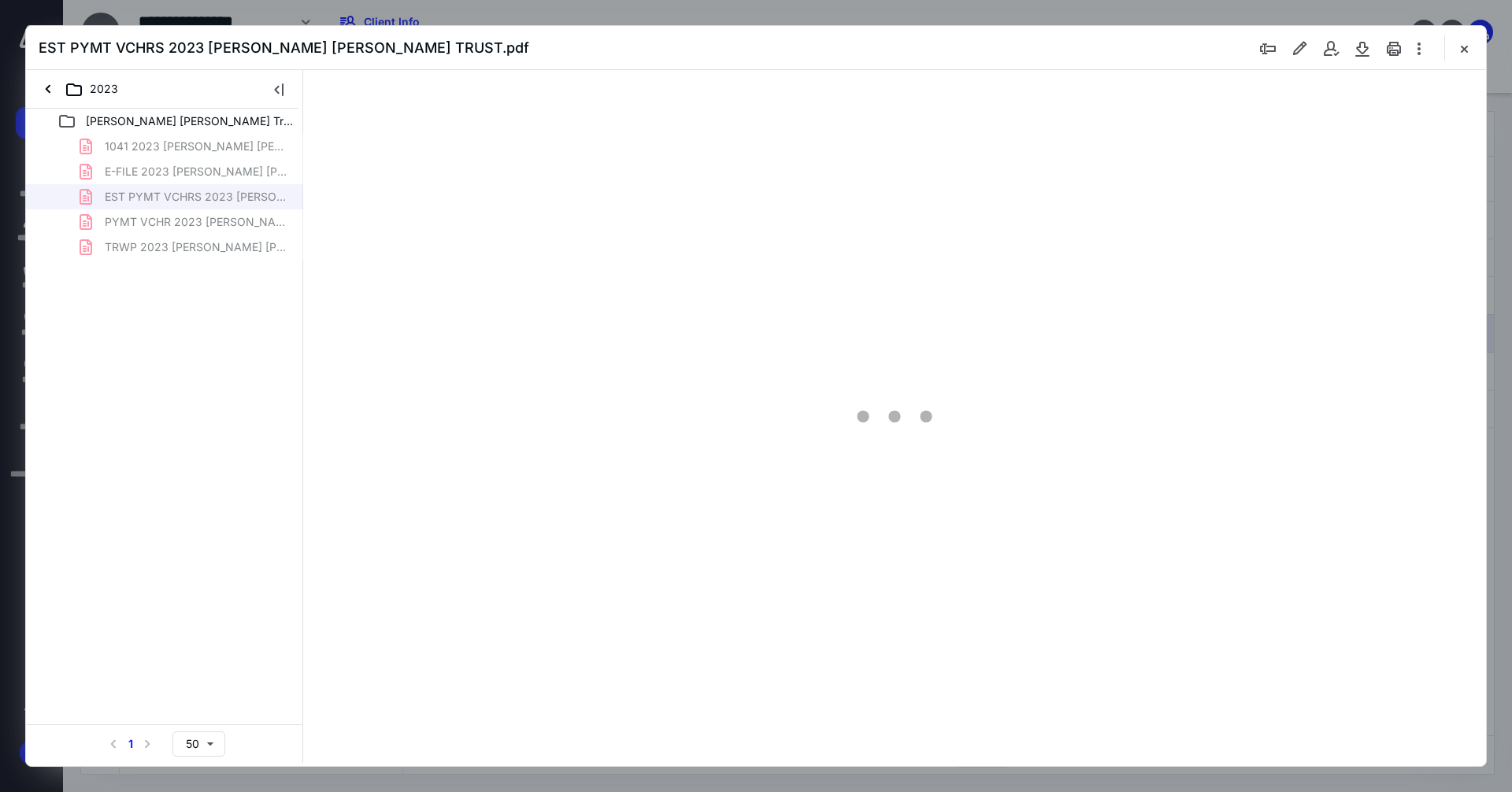 scroll, scrollTop: 0, scrollLeft: 0, axis: both 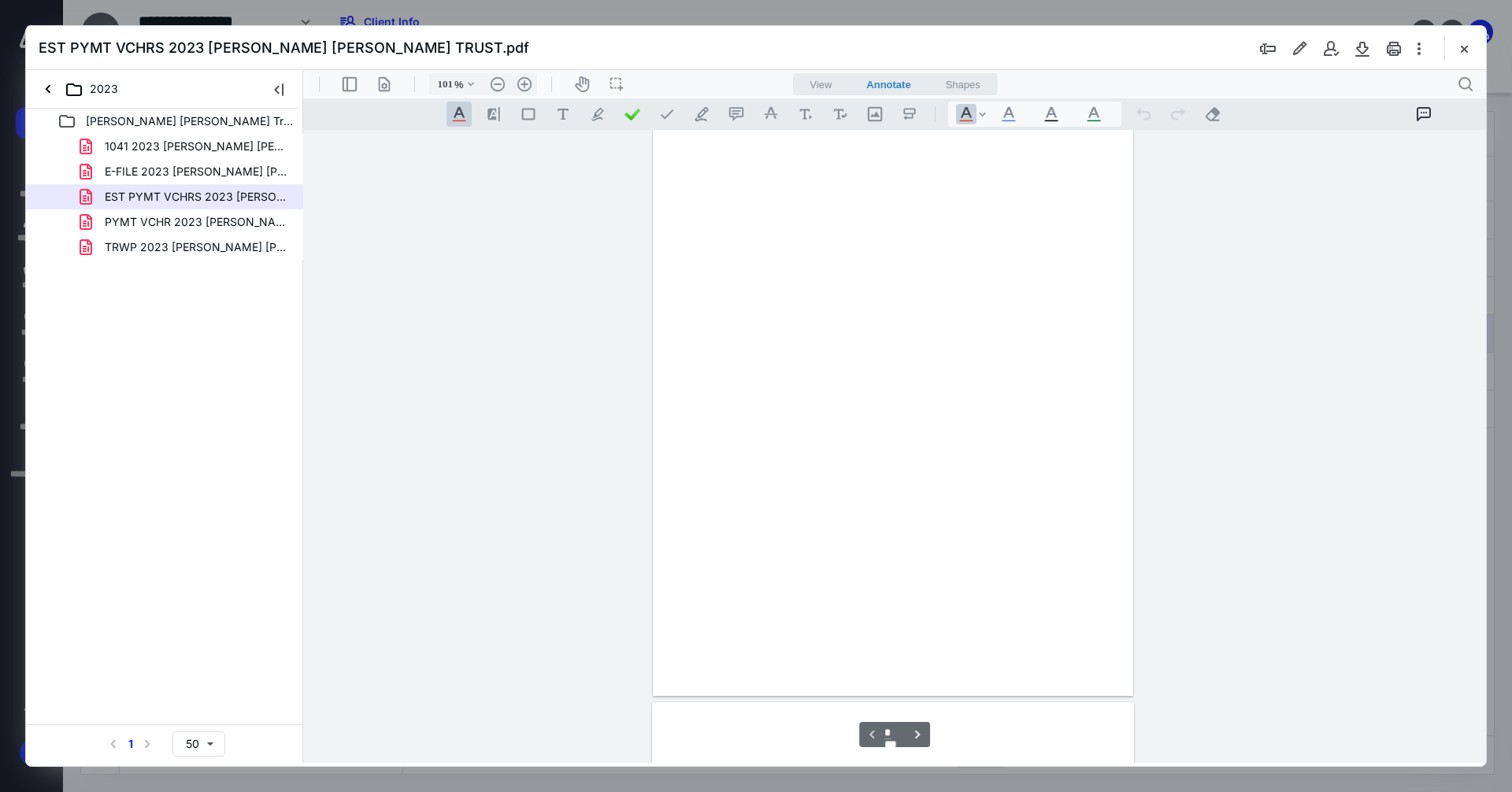 type on "242" 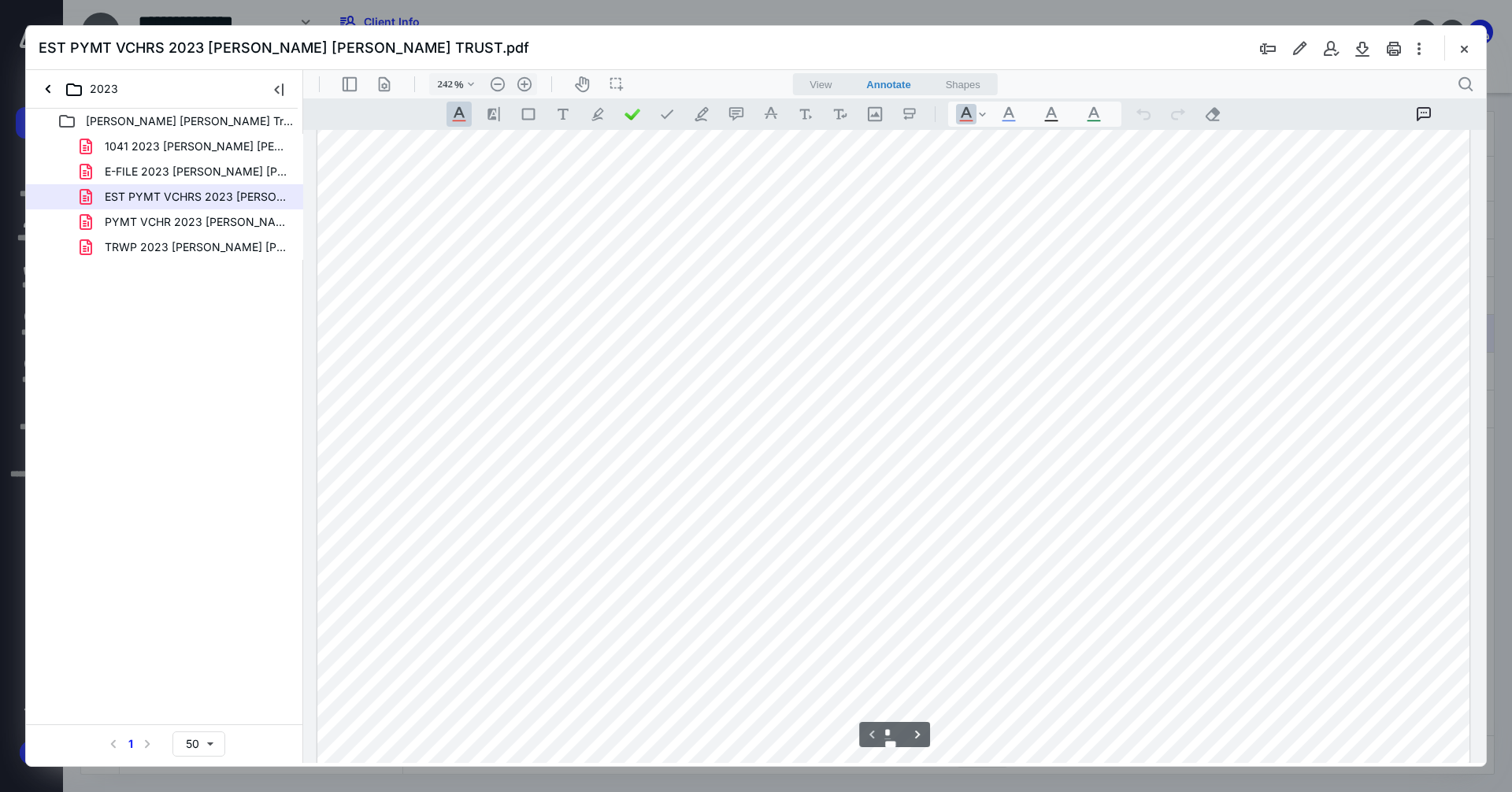 scroll, scrollTop: 230, scrollLeft: 0, axis: vertical 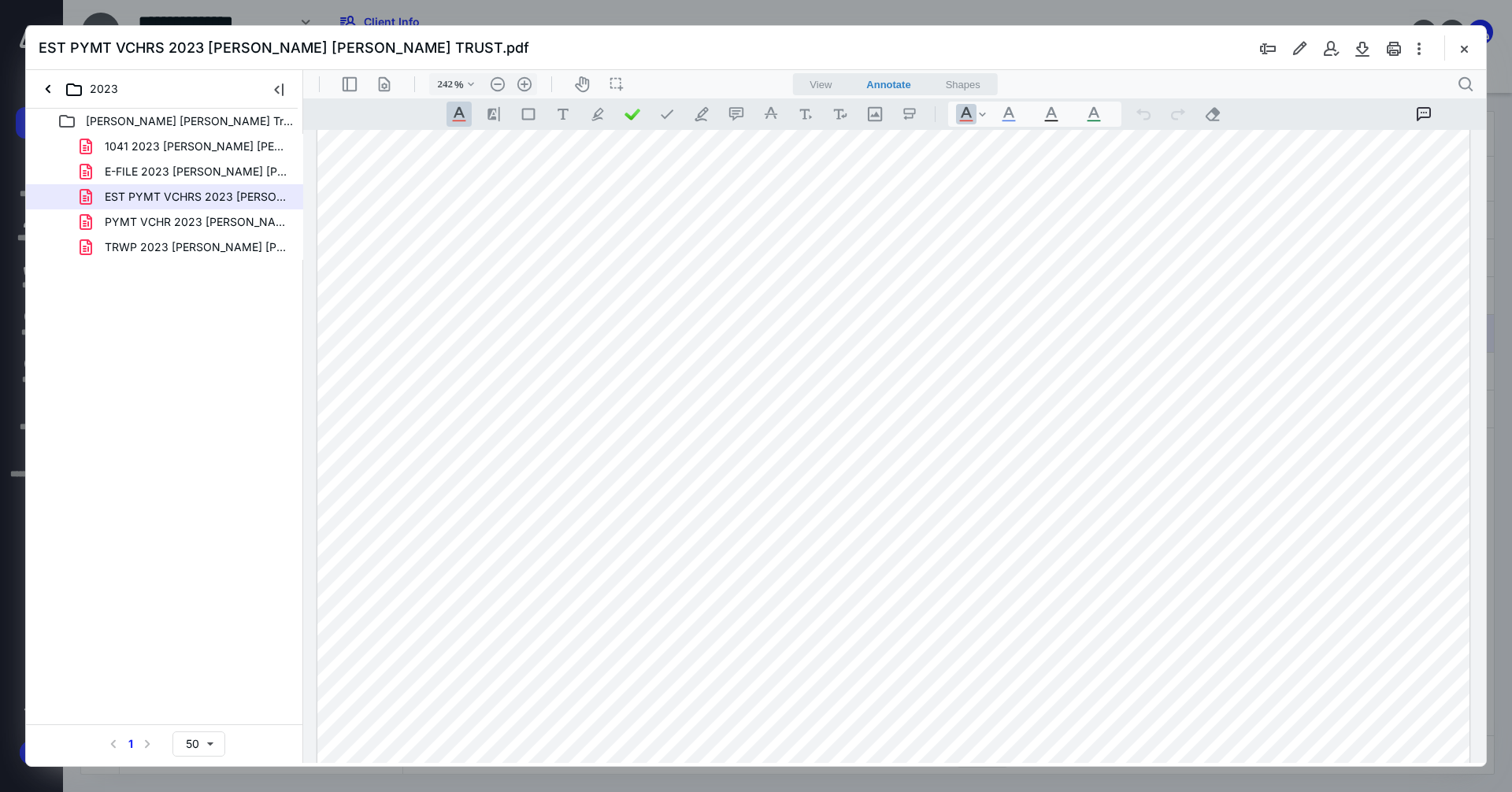 click at bounding box center [893, 658] 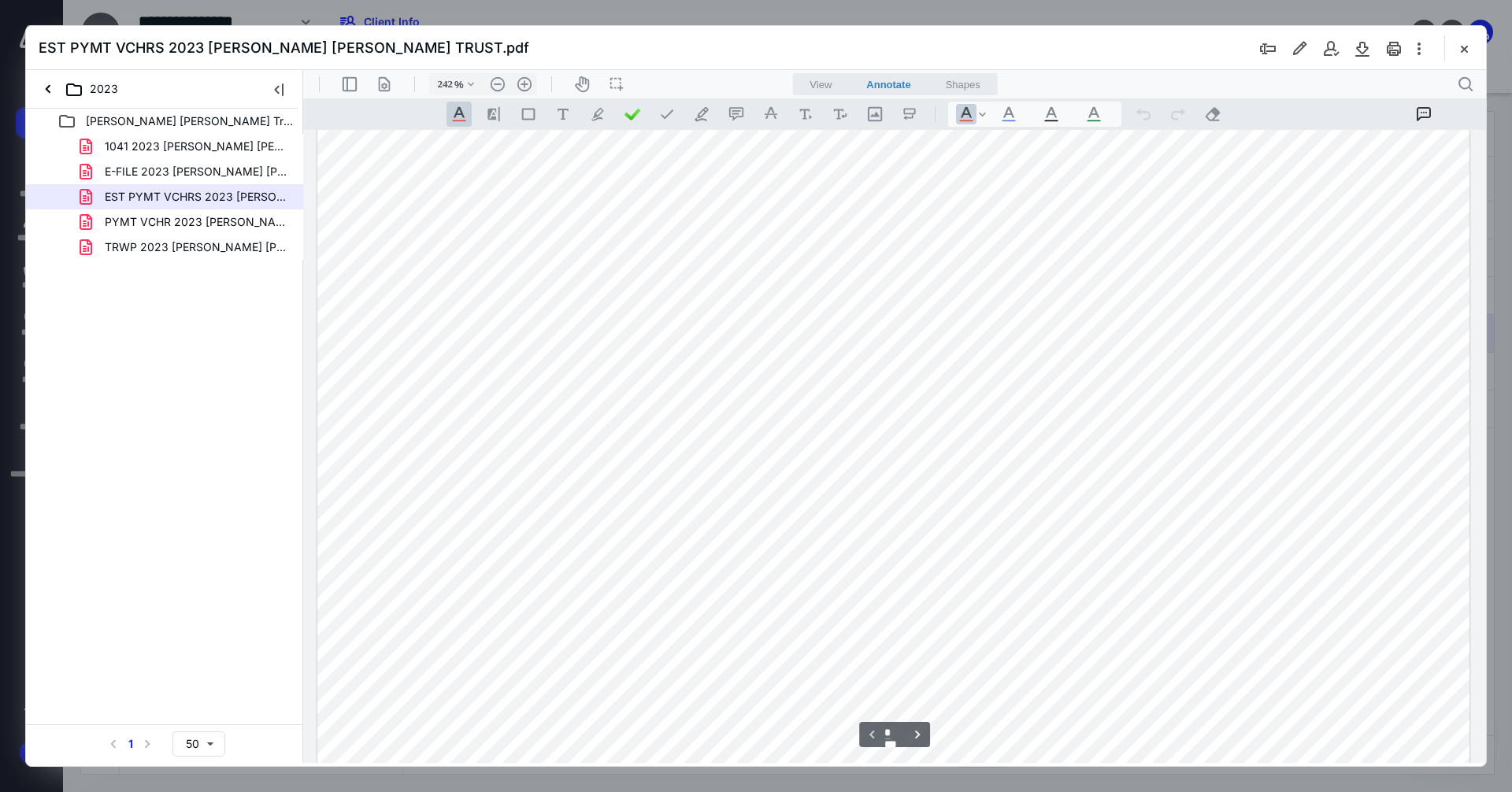 scroll, scrollTop: 0, scrollLeft: 0, axis: both 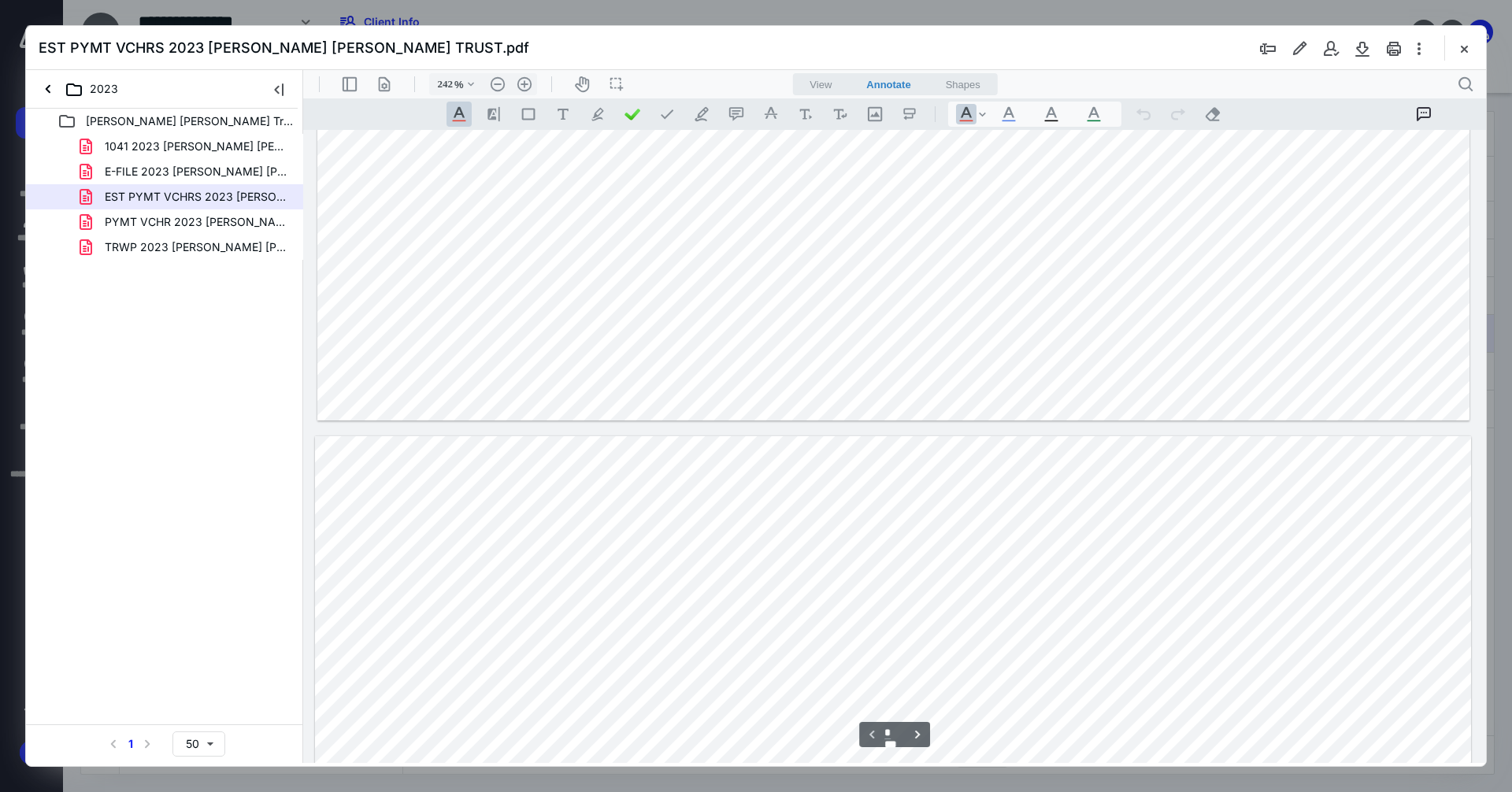 type on "*" 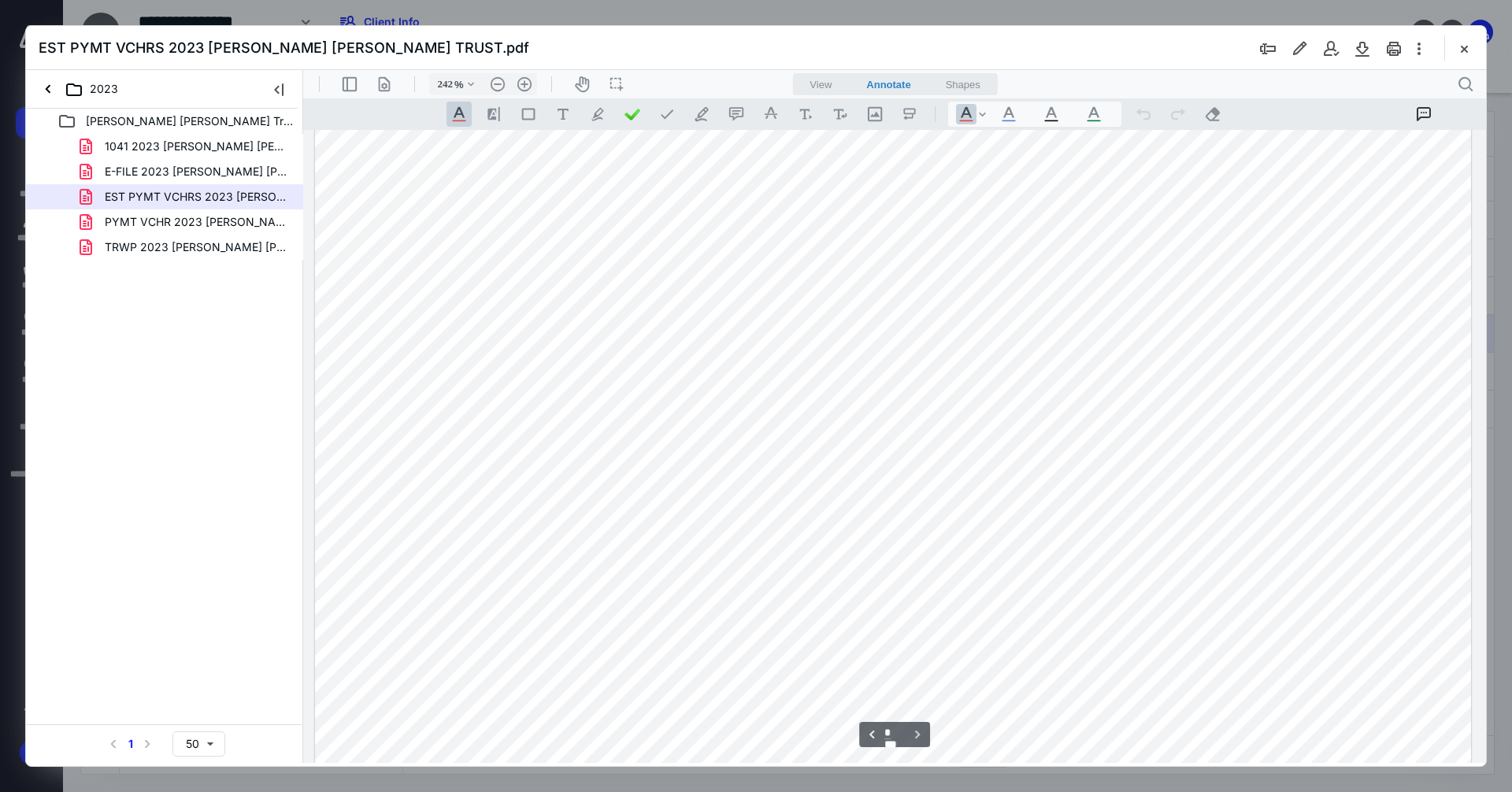 scroll, scrollTop: 1575, scrollLeft: 0, axis: vertical 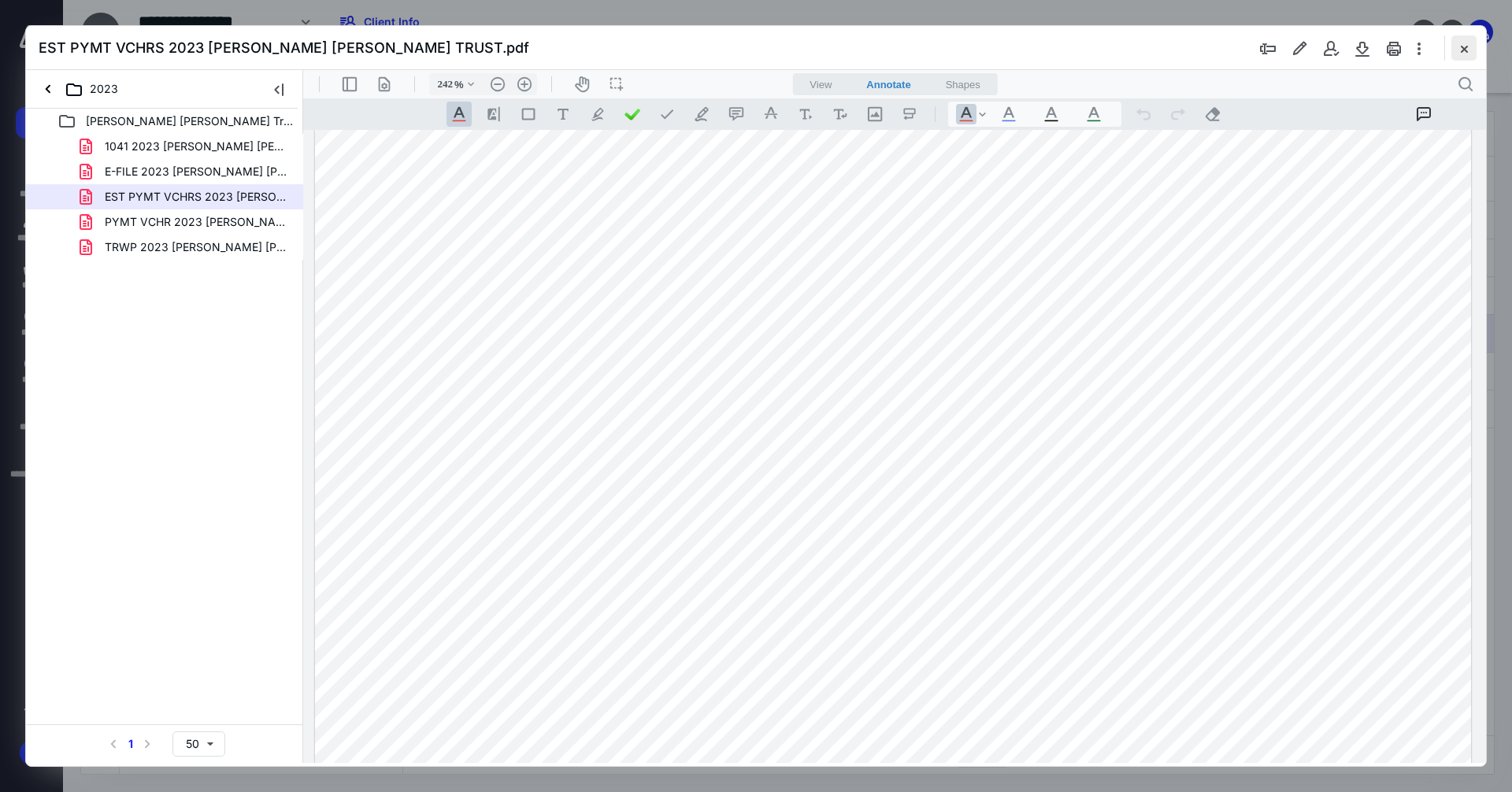 click at bounding box center [1464, 48] 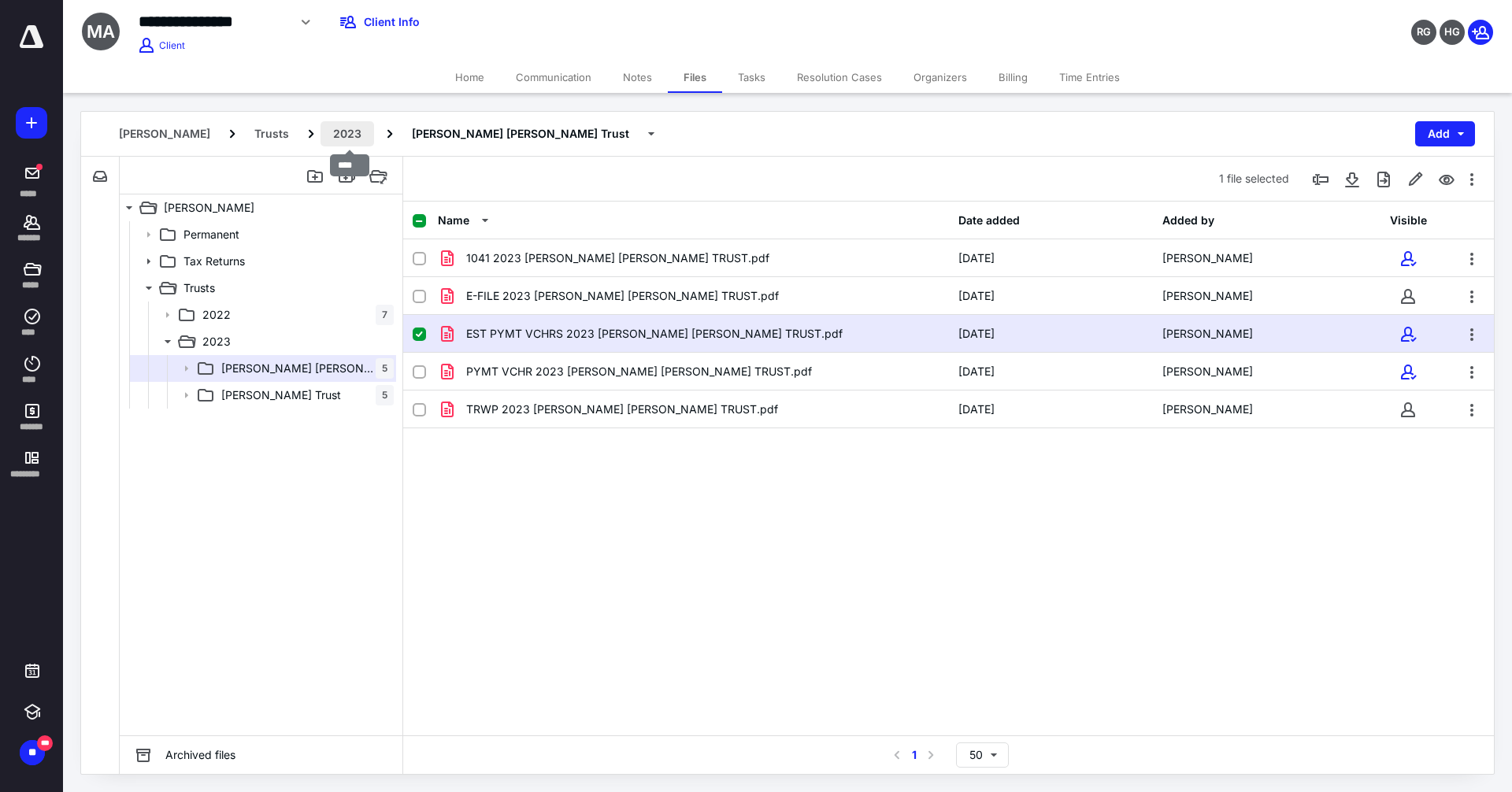 click on "2023" at bounding box center (347, 134) 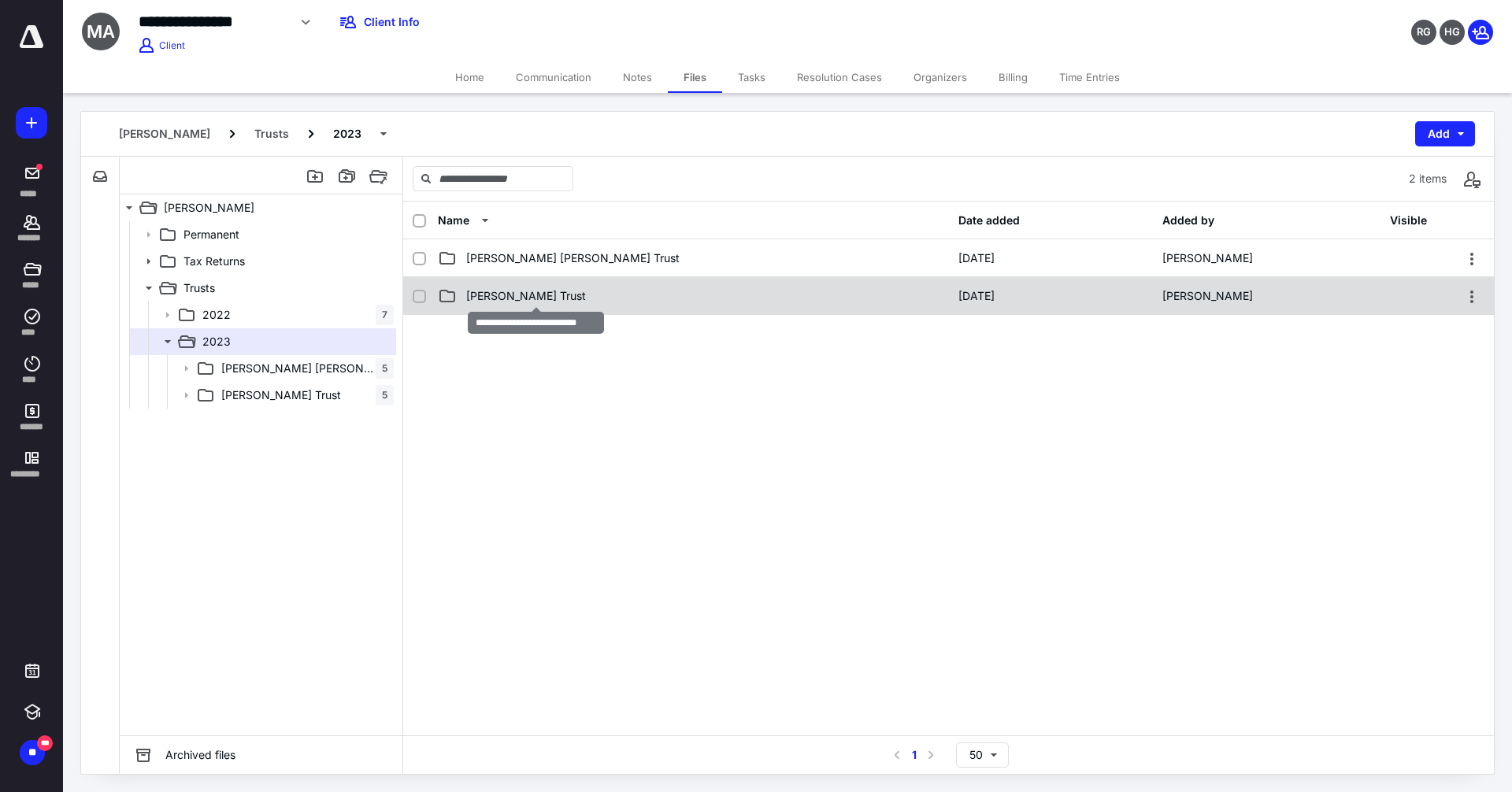 click on "[PERSON_NAME] Trust" at bounding box center (526, 296) 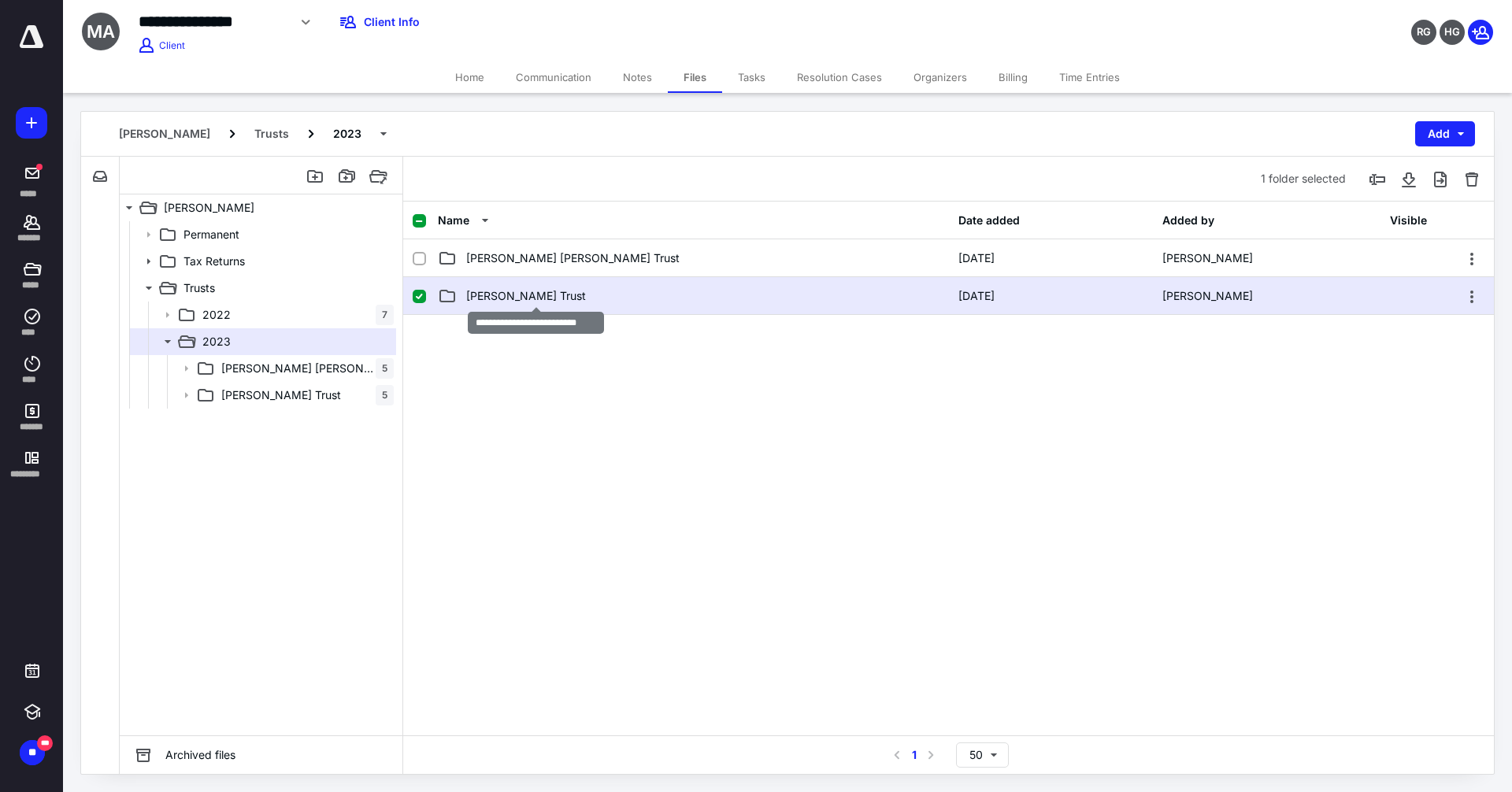 click on "[PERSON_NAME] Trust" at bounding box center [526, 296] 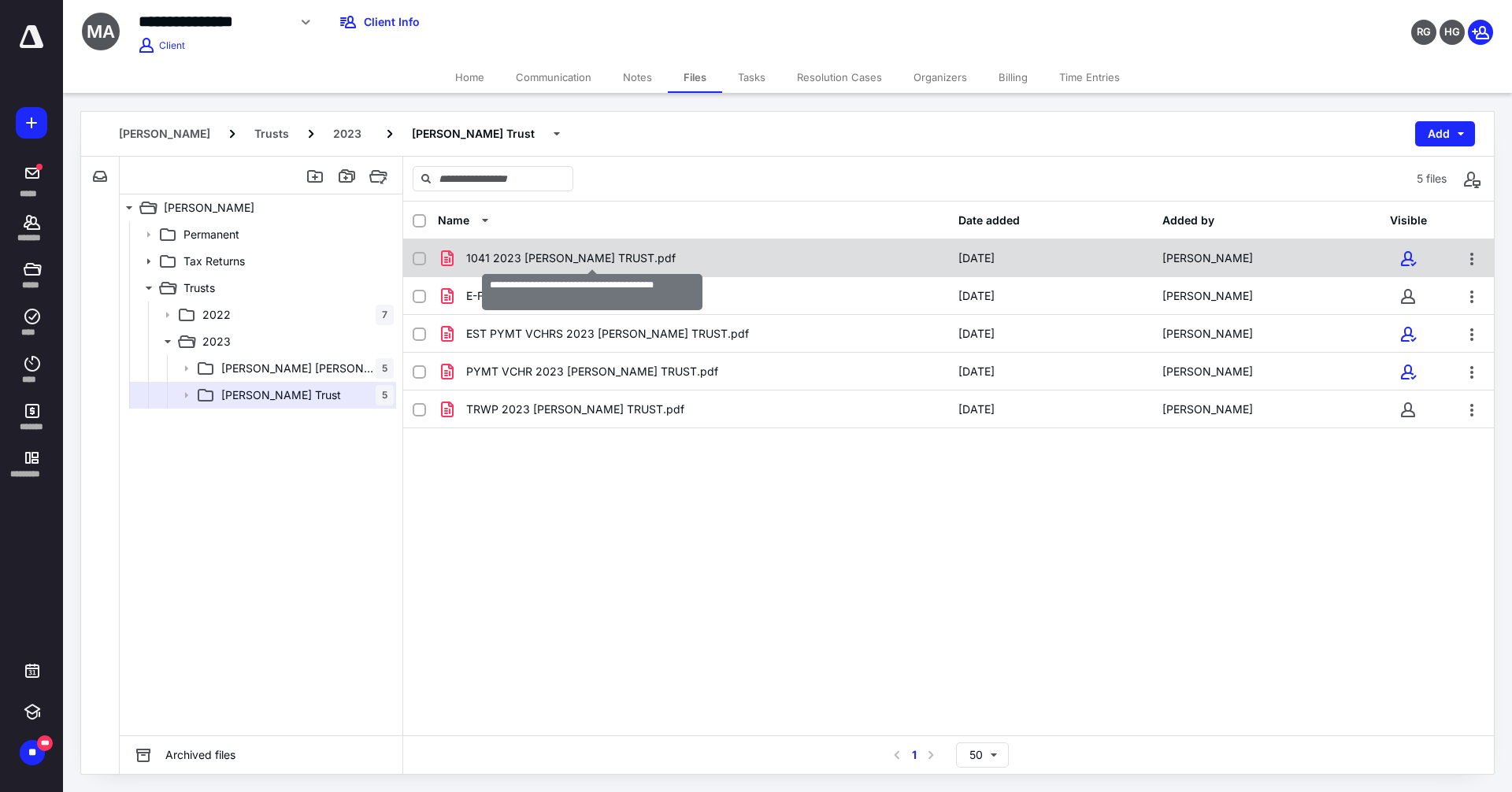 click on "1041  2023  [PERSON_NAME] TRUST.pdf" at bounding box center [571, 258] 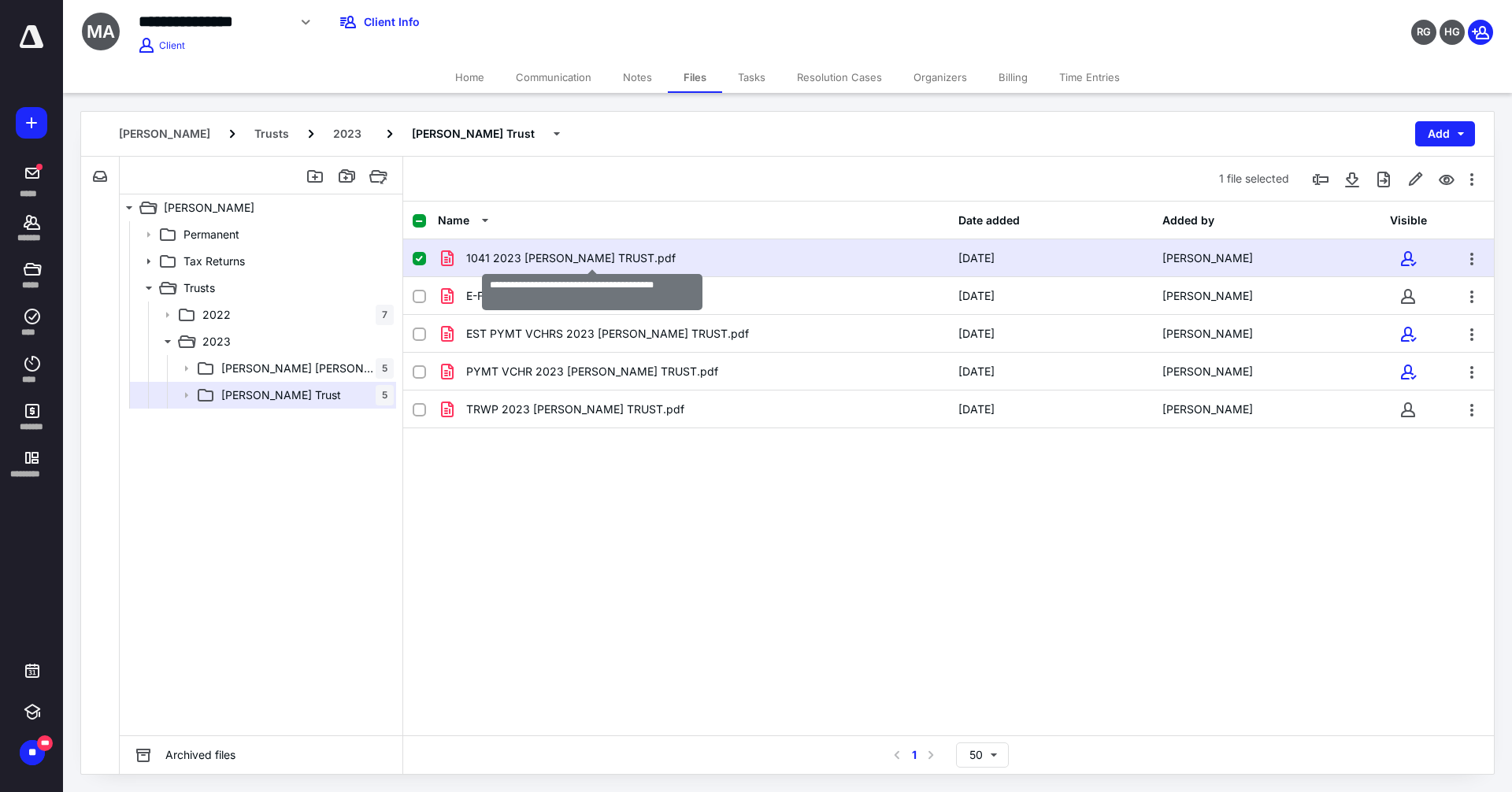 click on "1041  2023  [PERSON_NAME] TRUST.pdf" at bounding box center (571, 258) 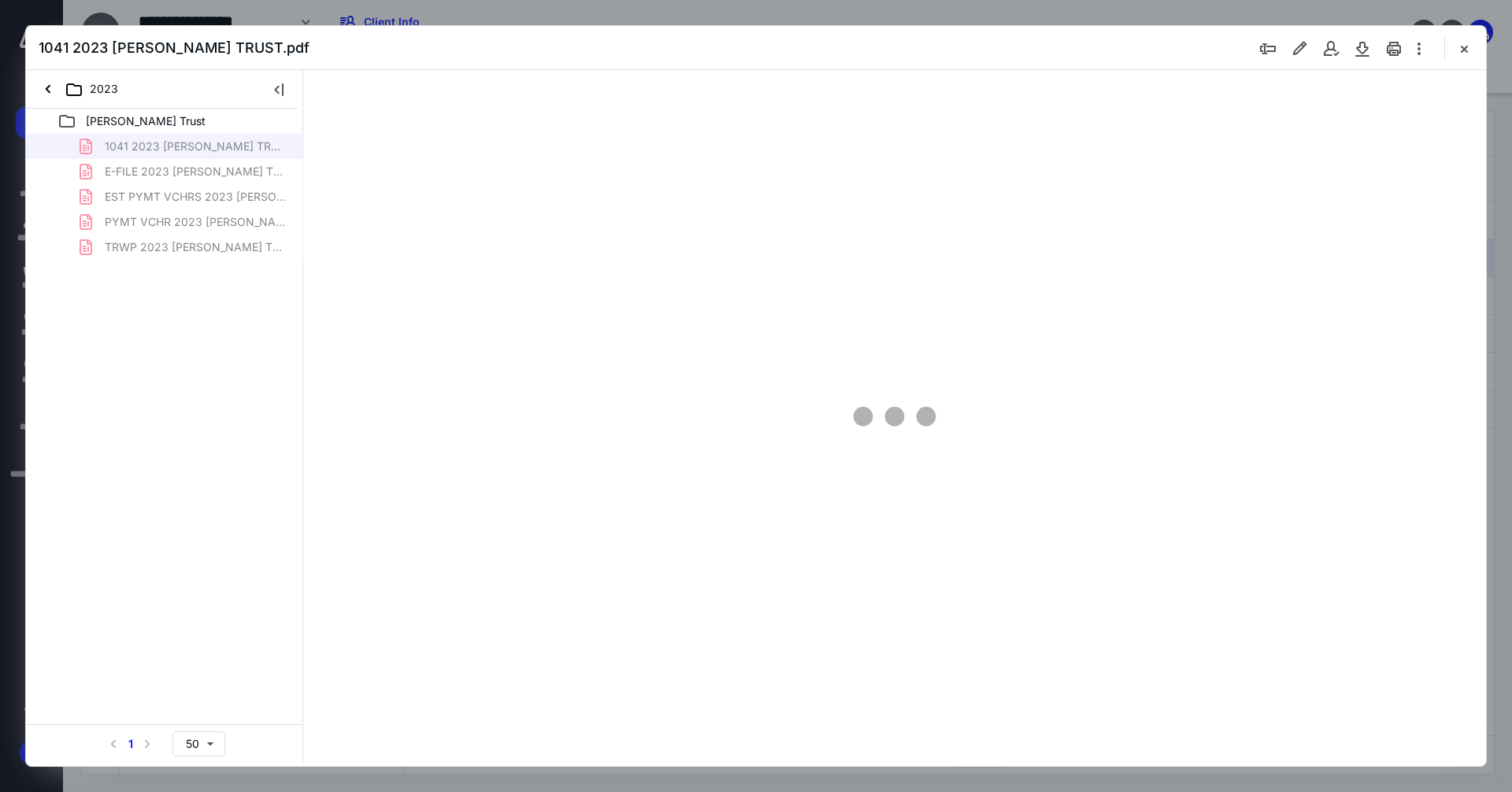 scroll, scrollTop: 0, scrollLeft: 0, axis: both 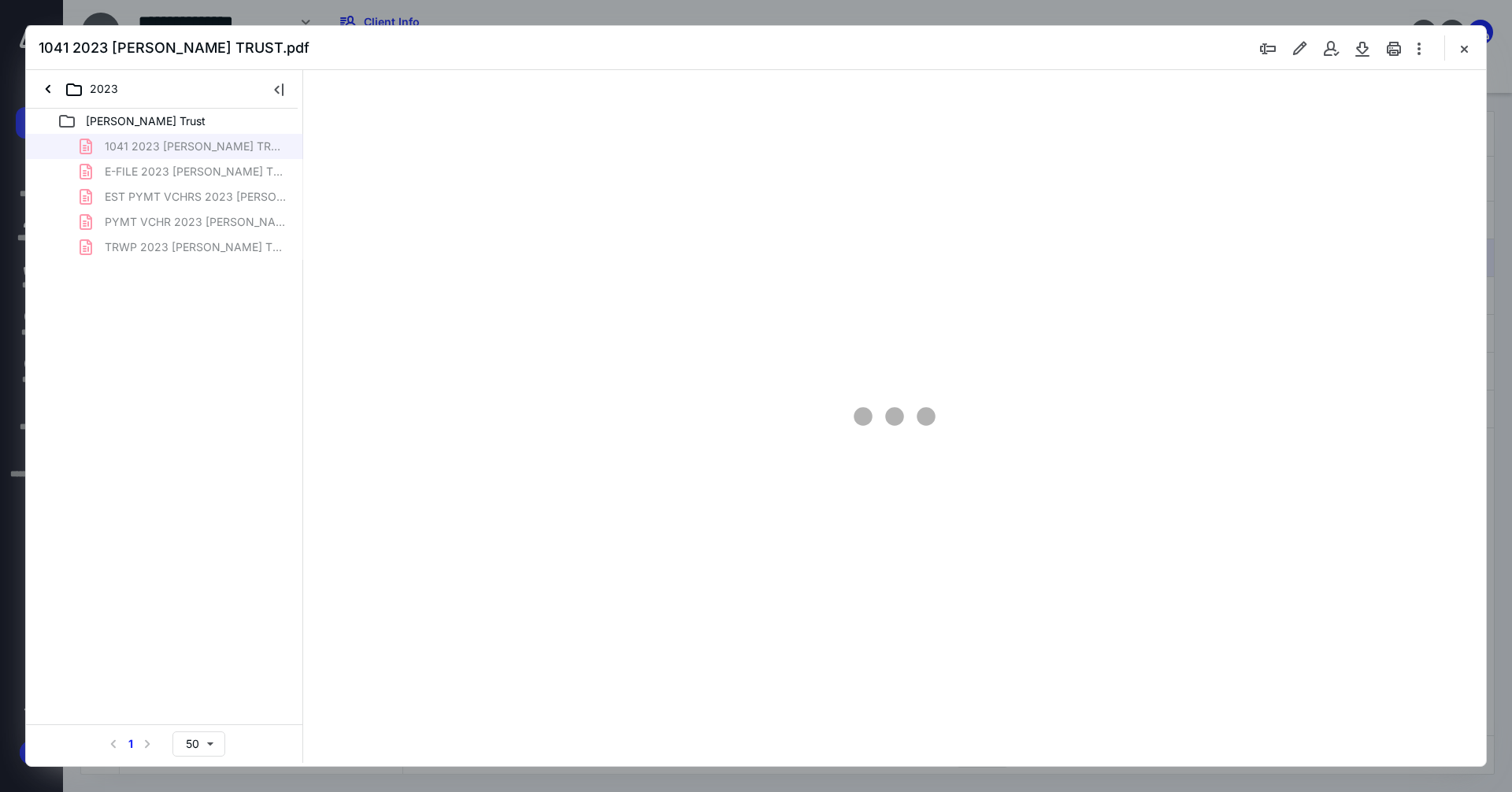 type on "242" 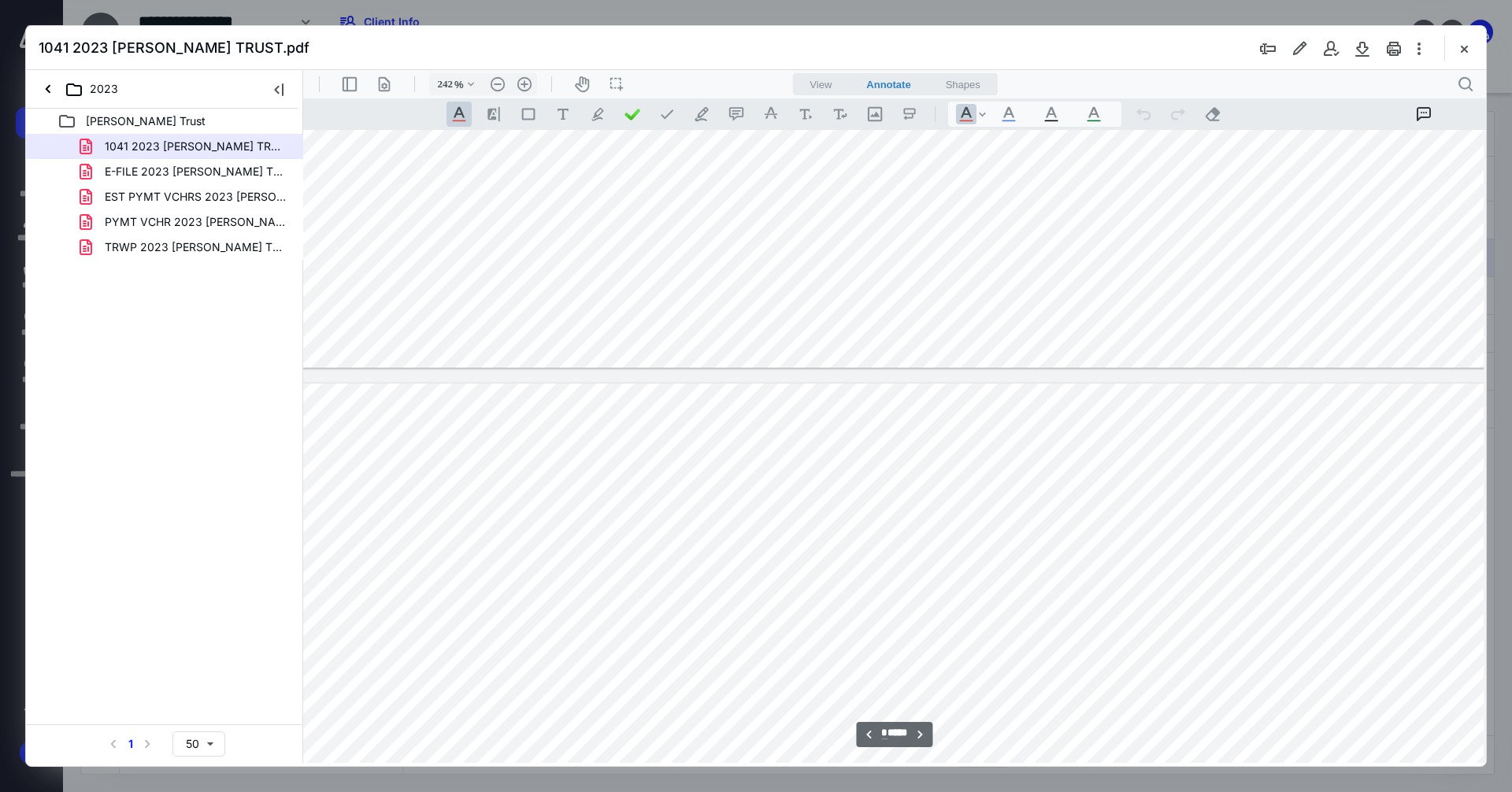scroll, scrollTop: 11641, scrollLeft: 172, axis: both 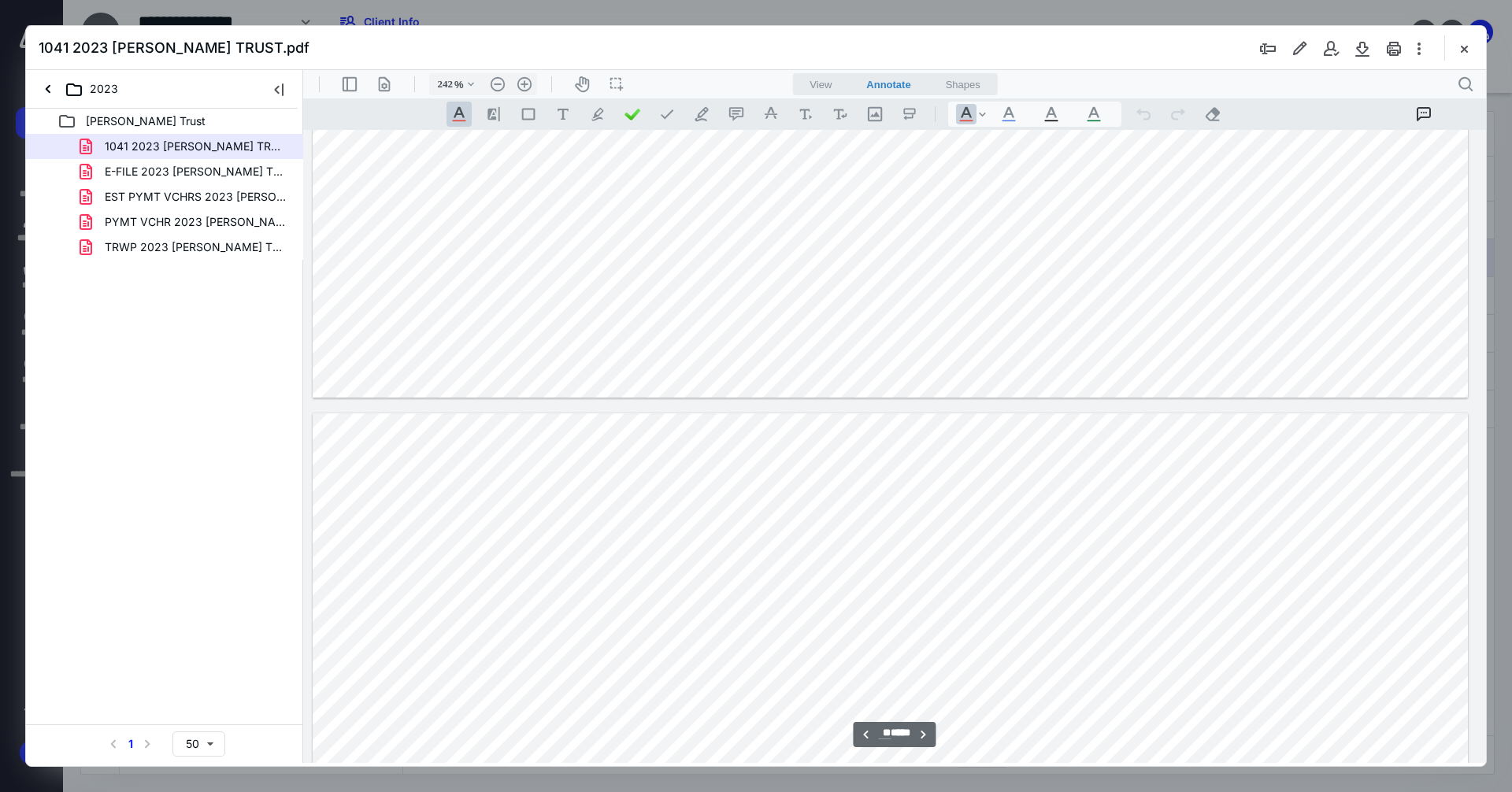 type on "**" 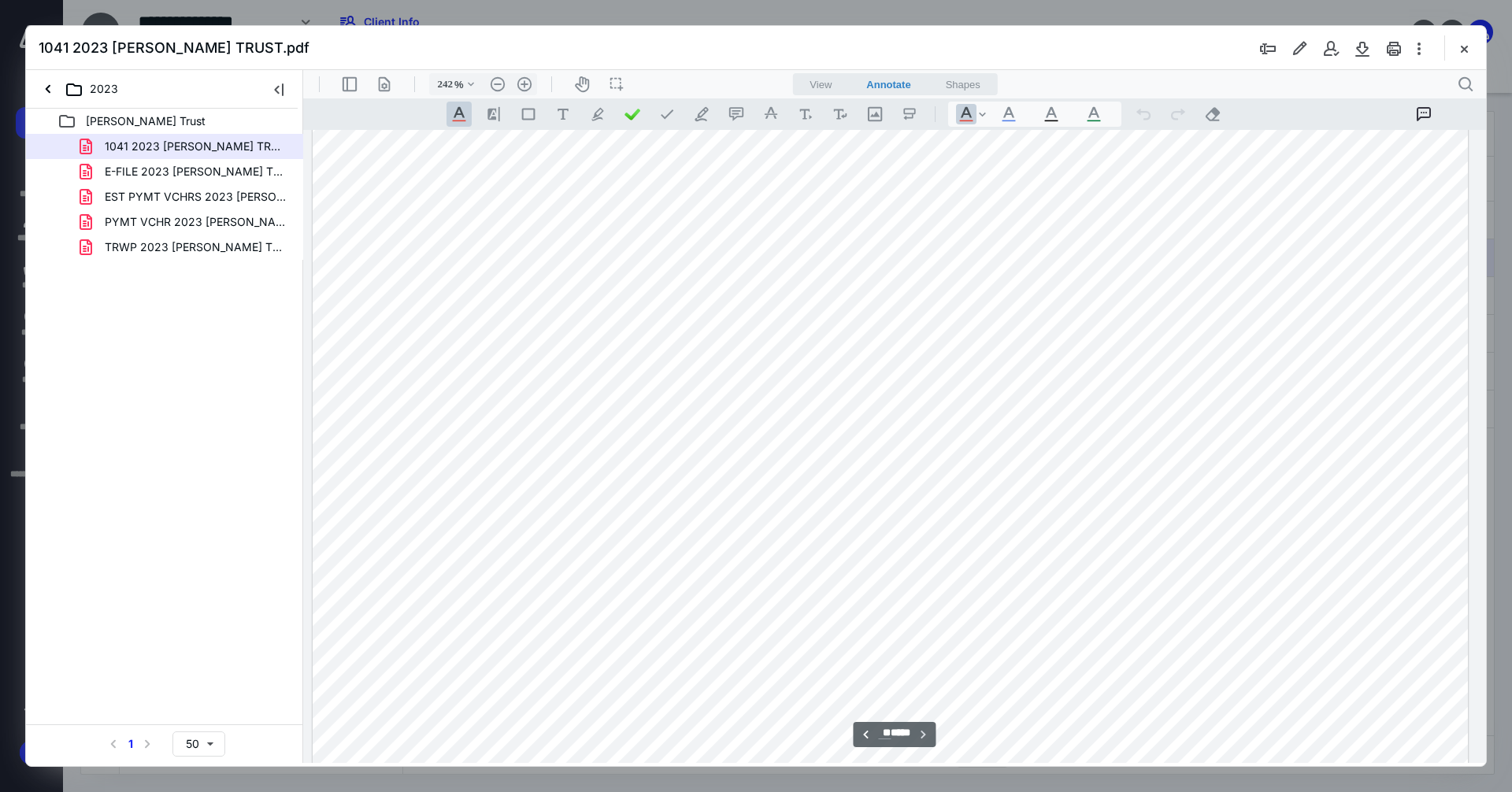 scroll, scrollTop: 25320, scrollLeft: 173, axis: both 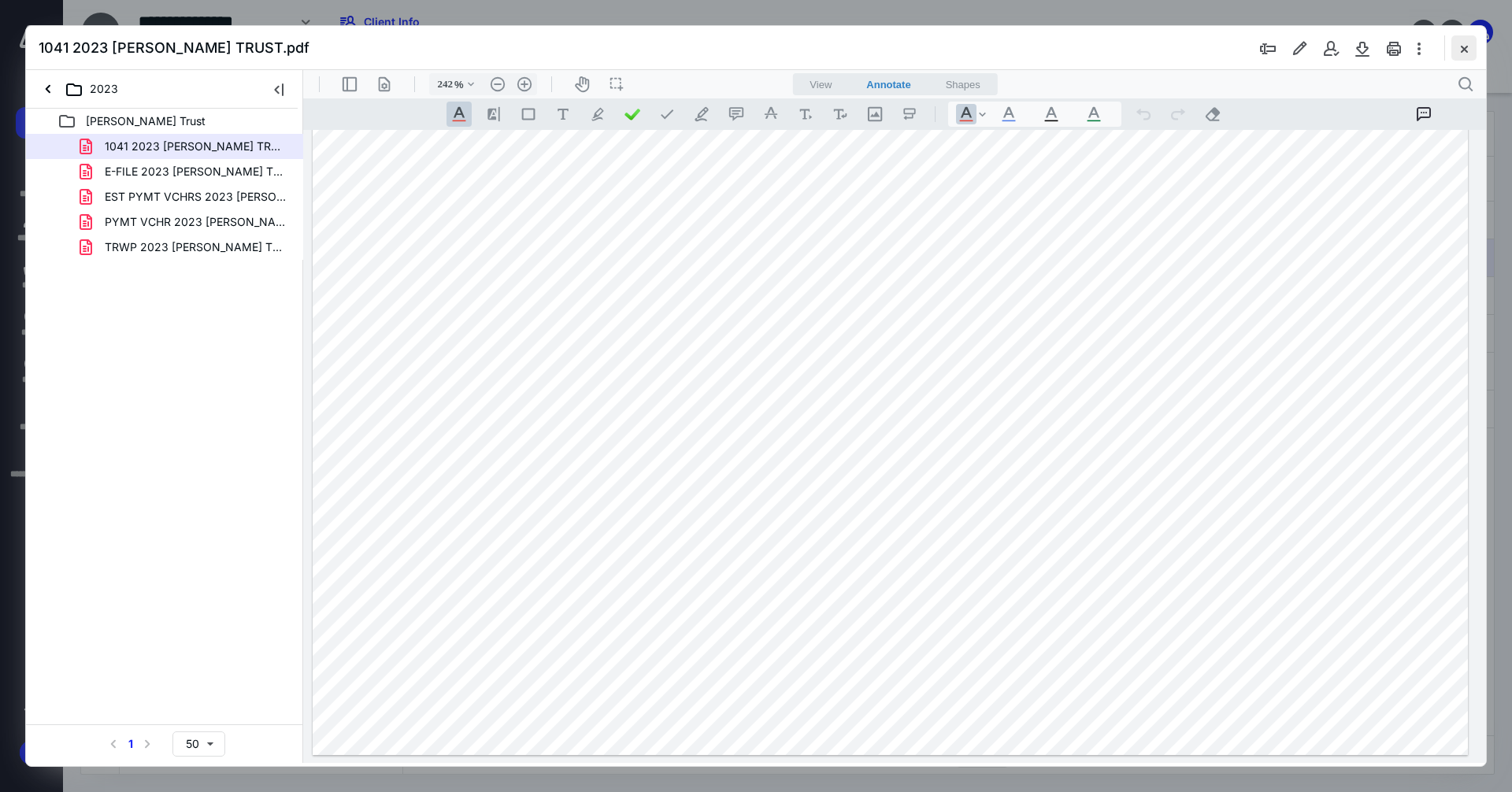 click at bounding box center [1464, 48] 